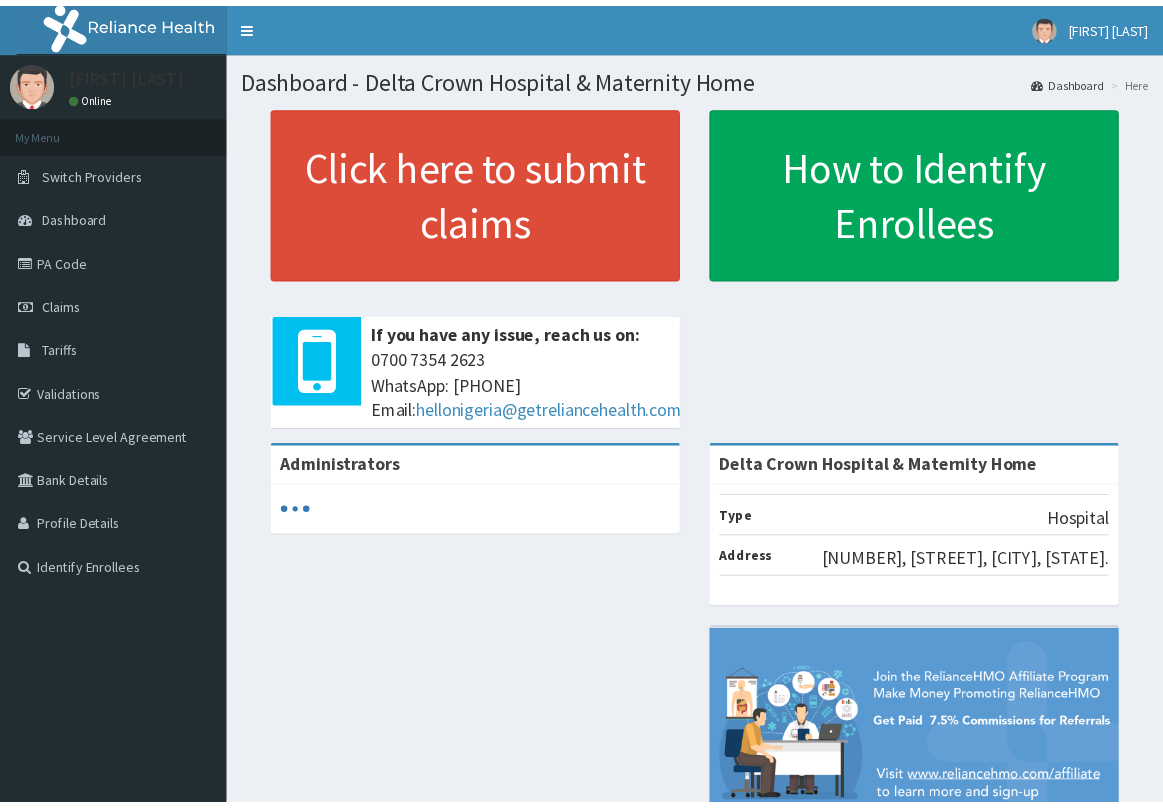 scroll, scrollTop: 0, scrollLeft: 0, axis: both 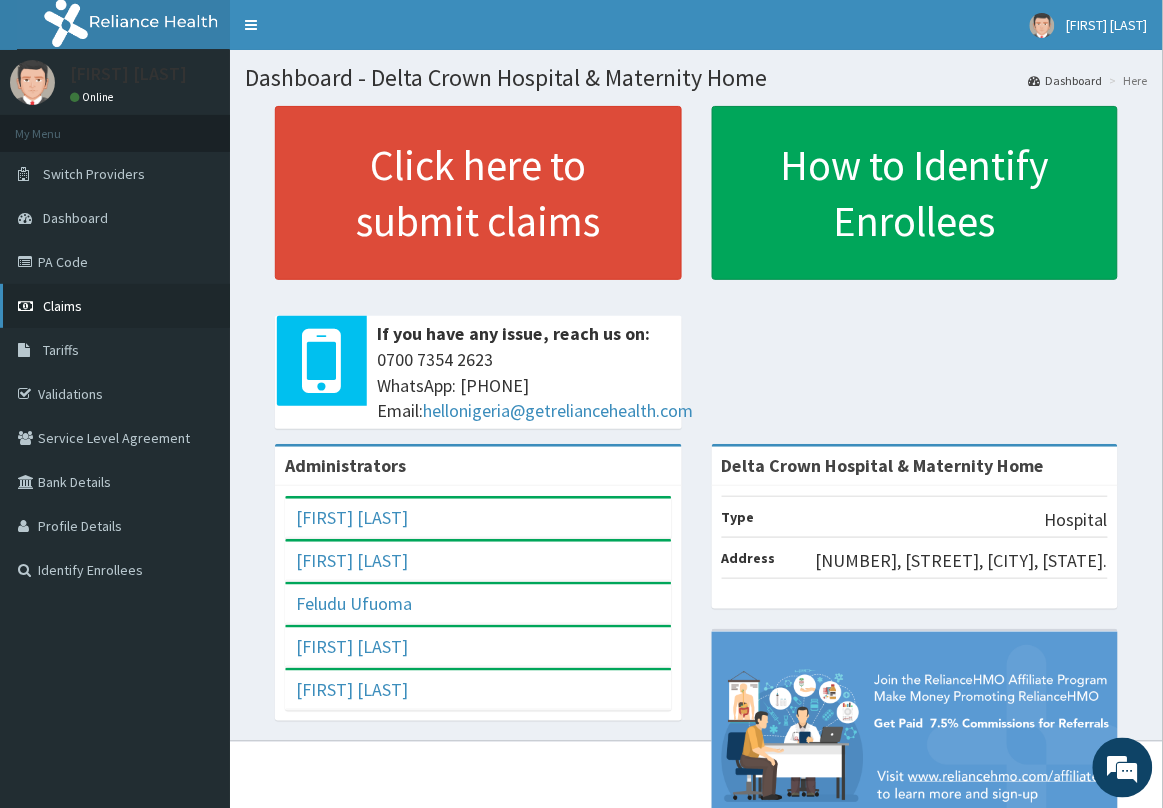 click on "Claims" at bounding box center (115, 306) 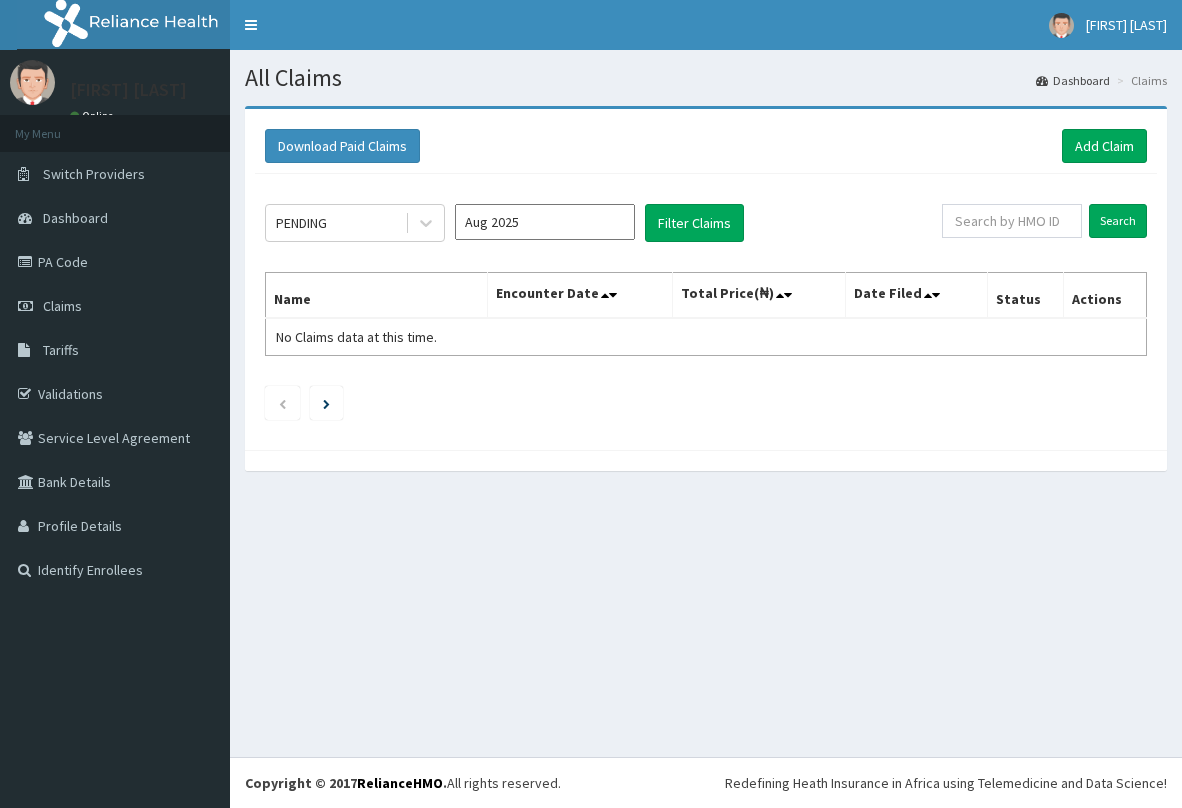 scroll, scrollTop: 0, scrollLeft: 0, axis: both 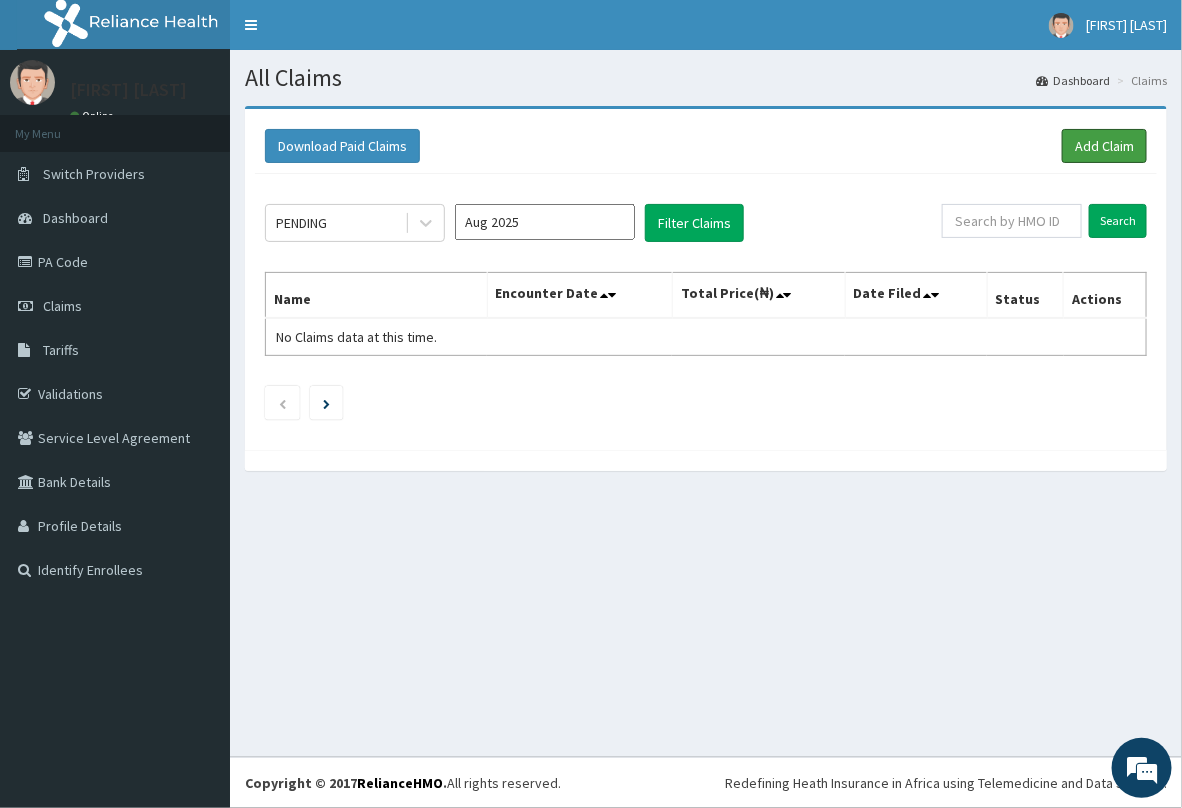 click on "Add Claim" at bounding box center [1104, 146] 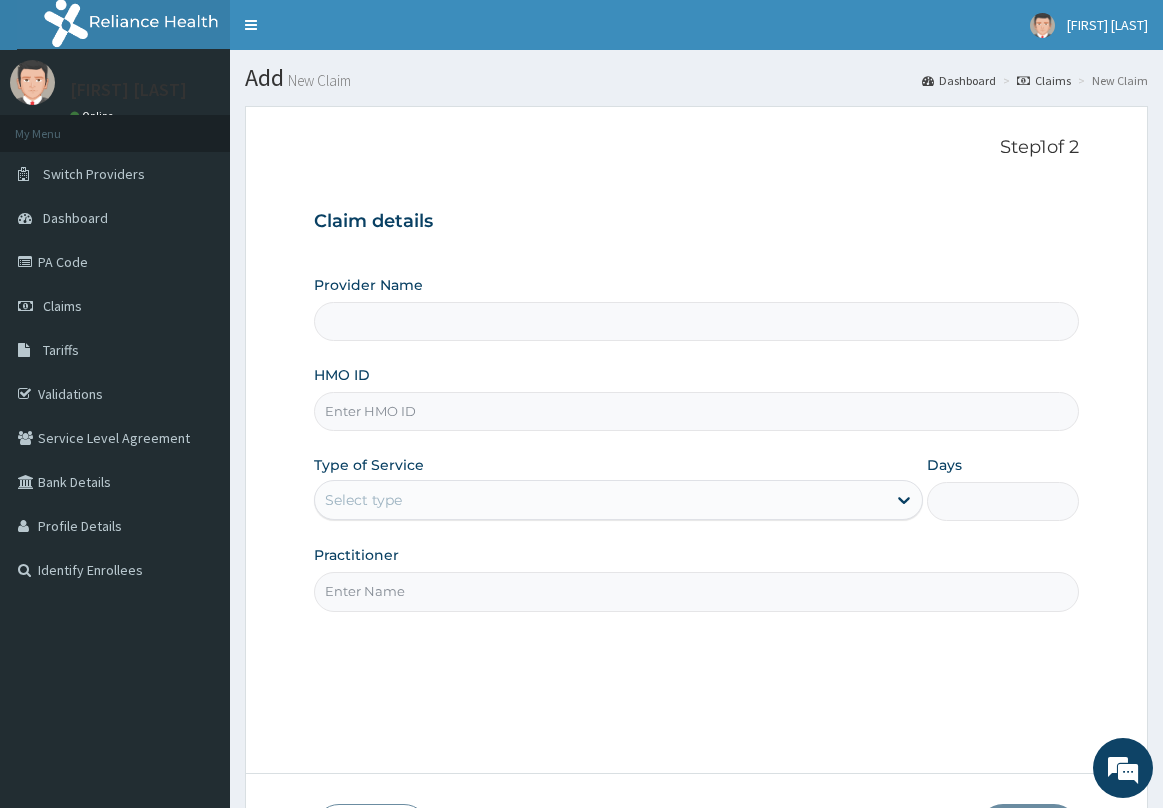 scroll, scrollTop: 0, scrollLeft: 0, axis: both 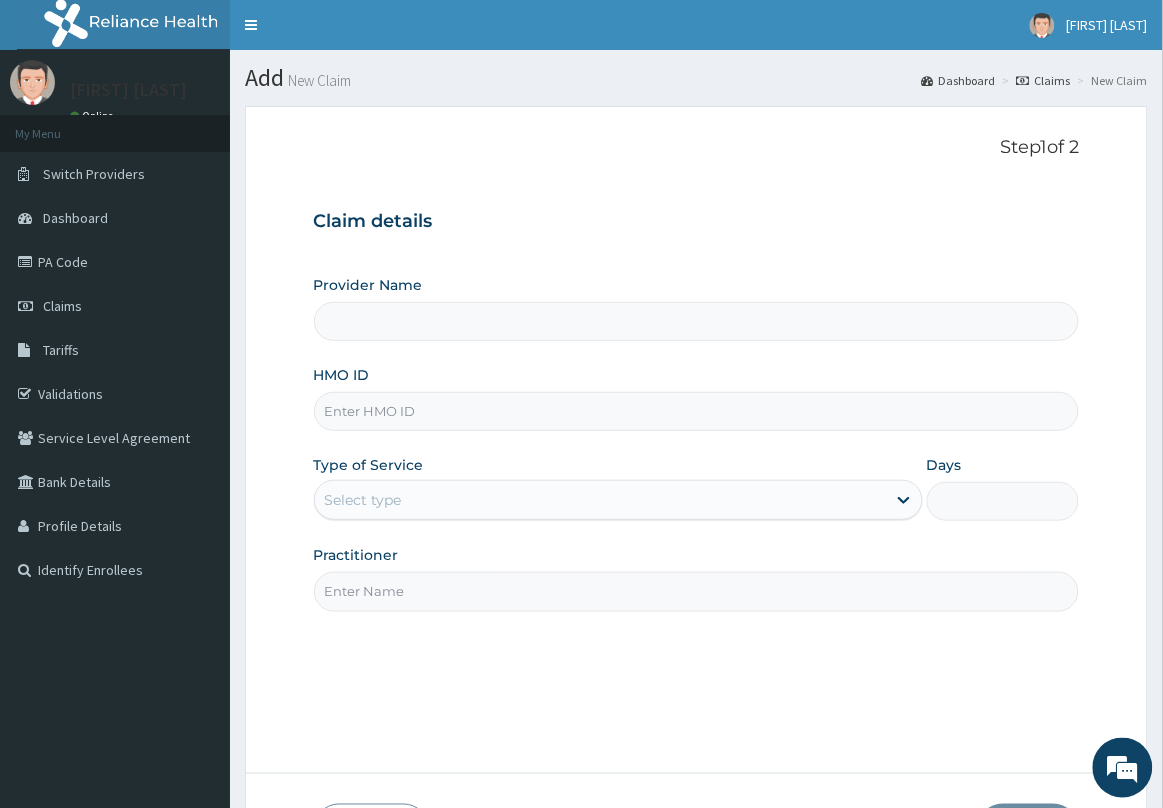 click on "HMO ID" at bounding box center [697, 411] 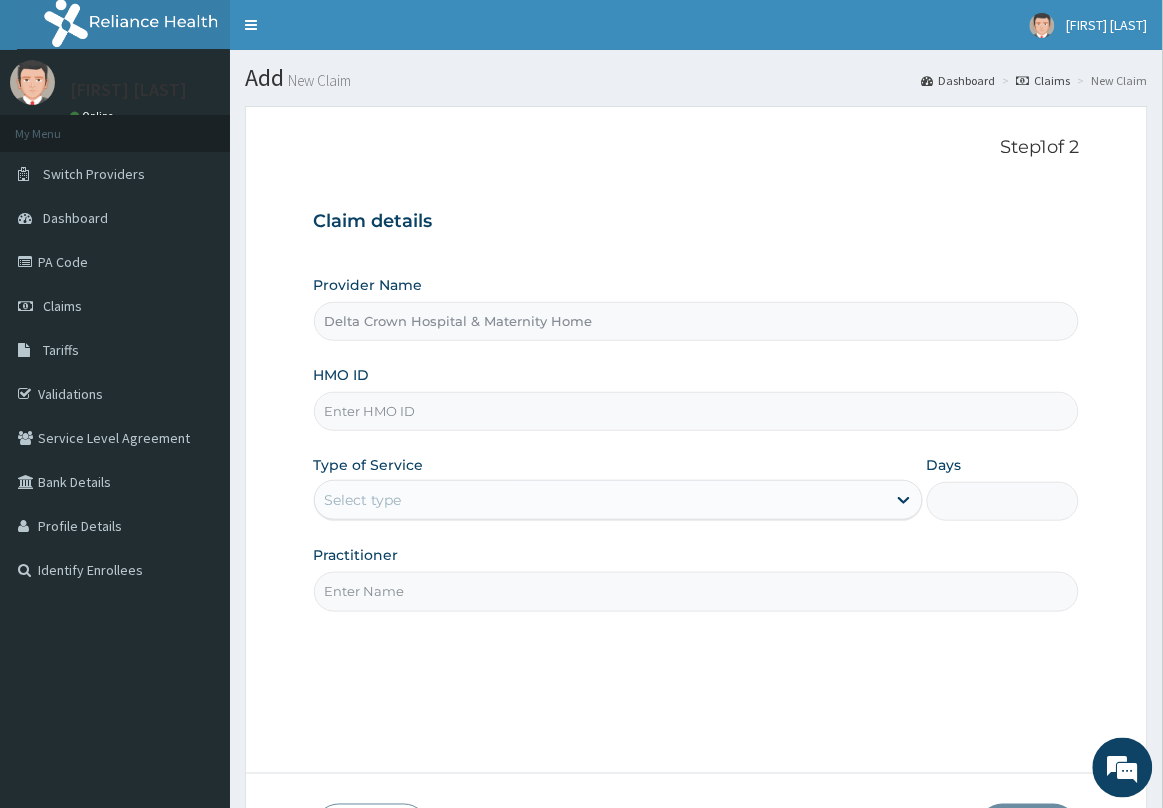 scroll, scrollTop: 0, scrollLeft: 0, axis: both 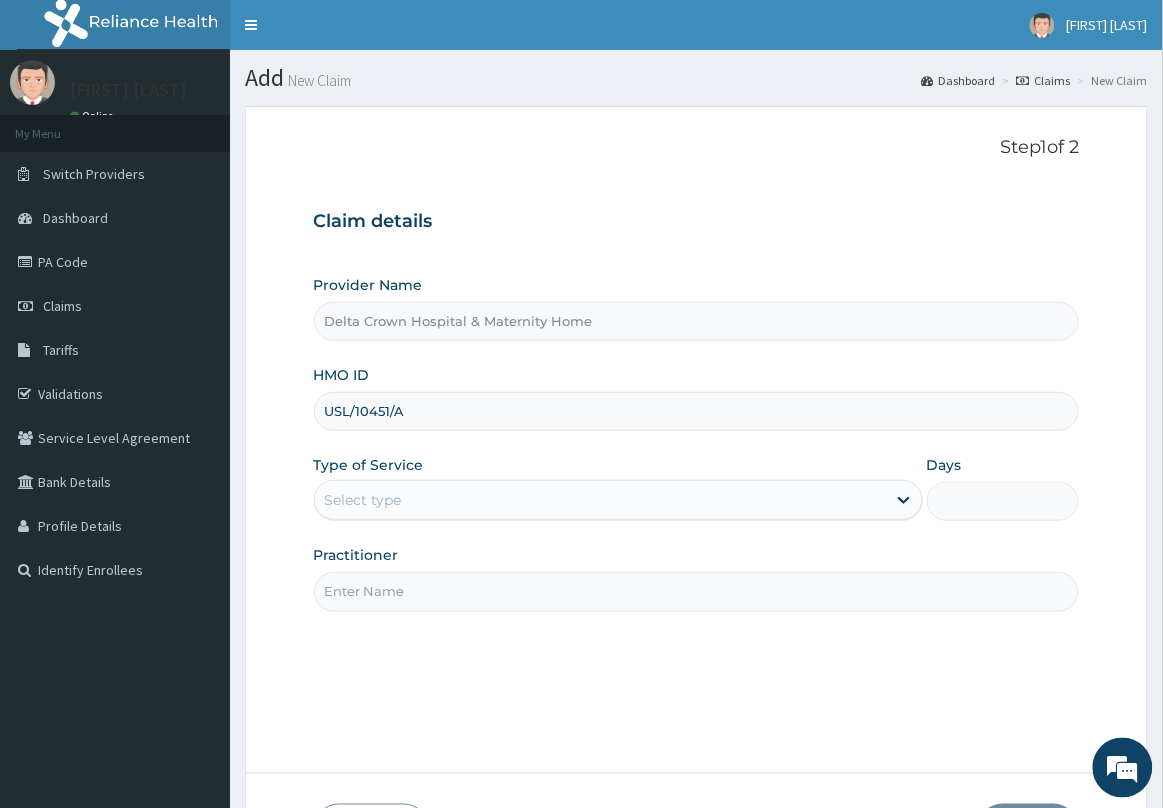type on "USL/10451/A" 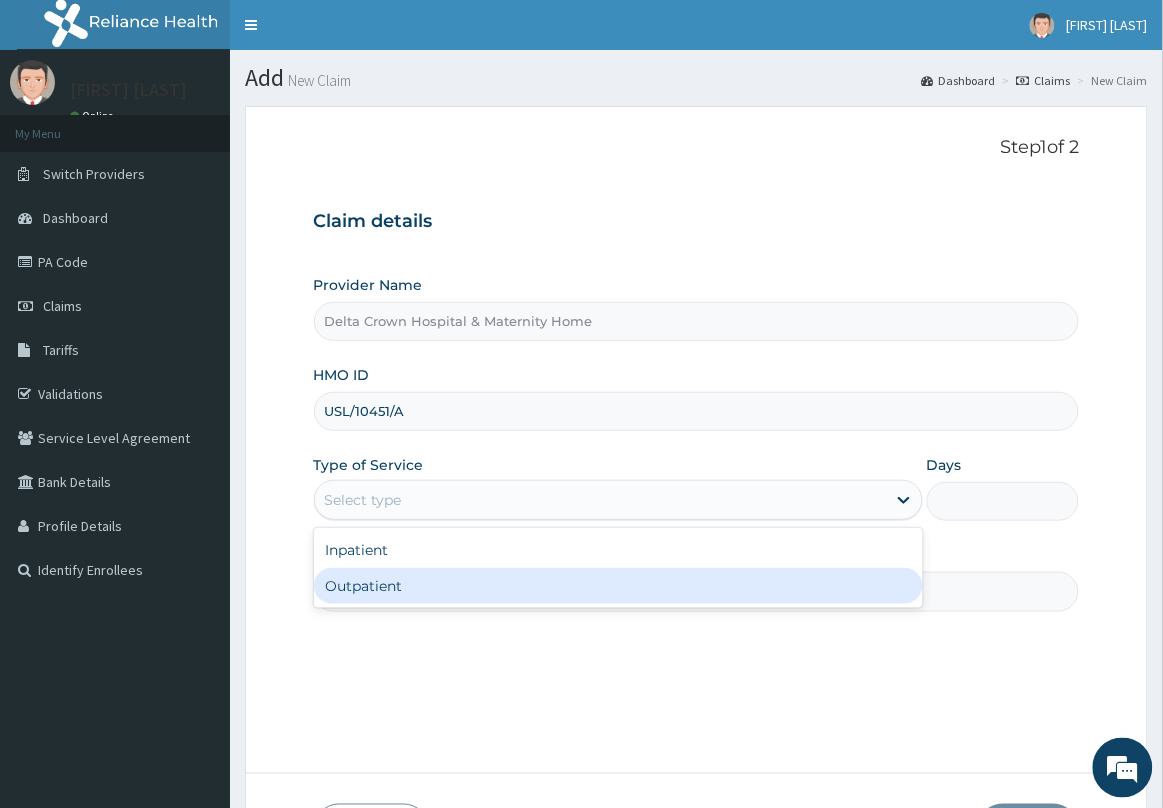 click on "Outpatient" at bounding box center [618, 586] 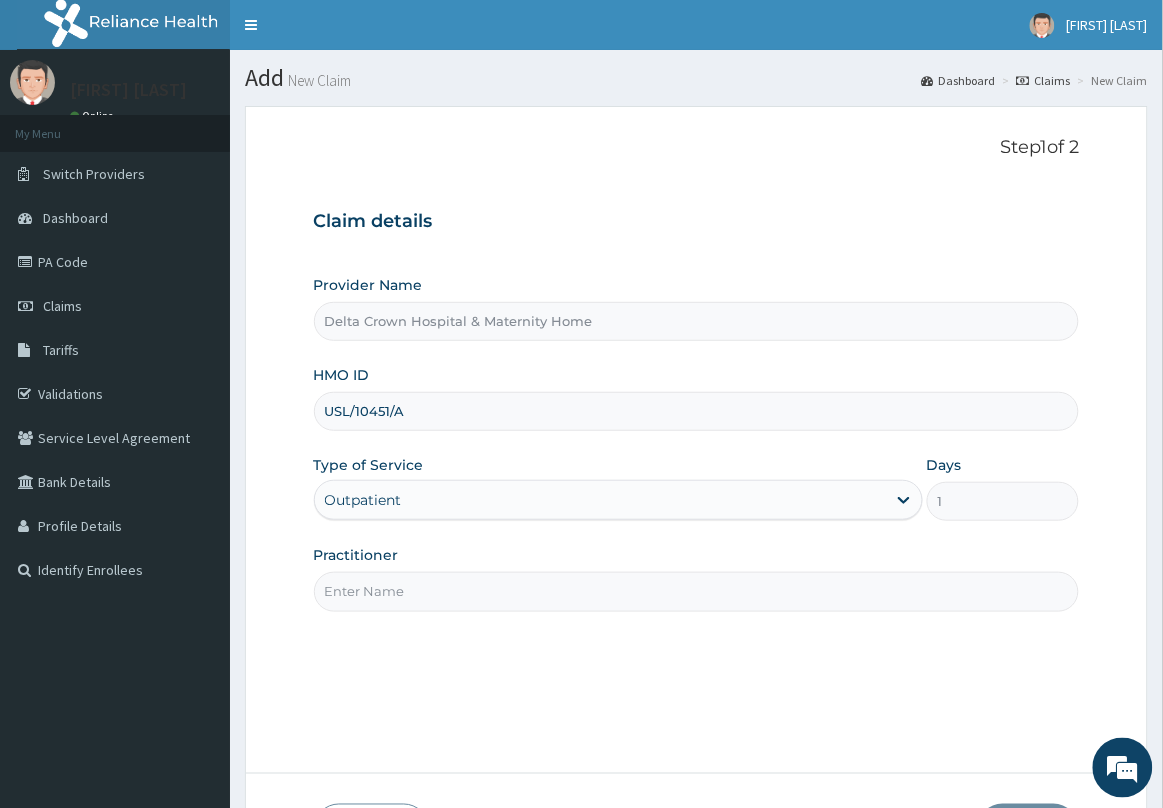 click on "Practitioner" at bounding box center (697, 591) 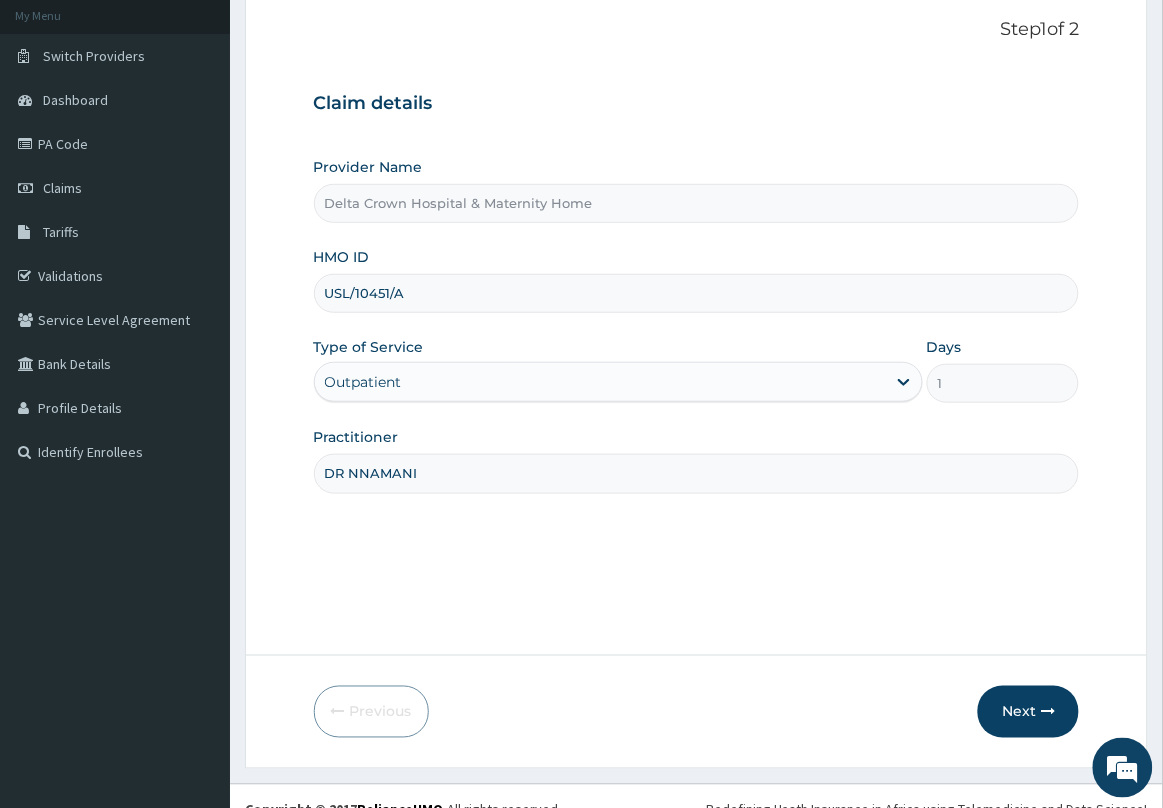 scroll, scrollTop: 146, scrollLeft: 0, axis: vertical 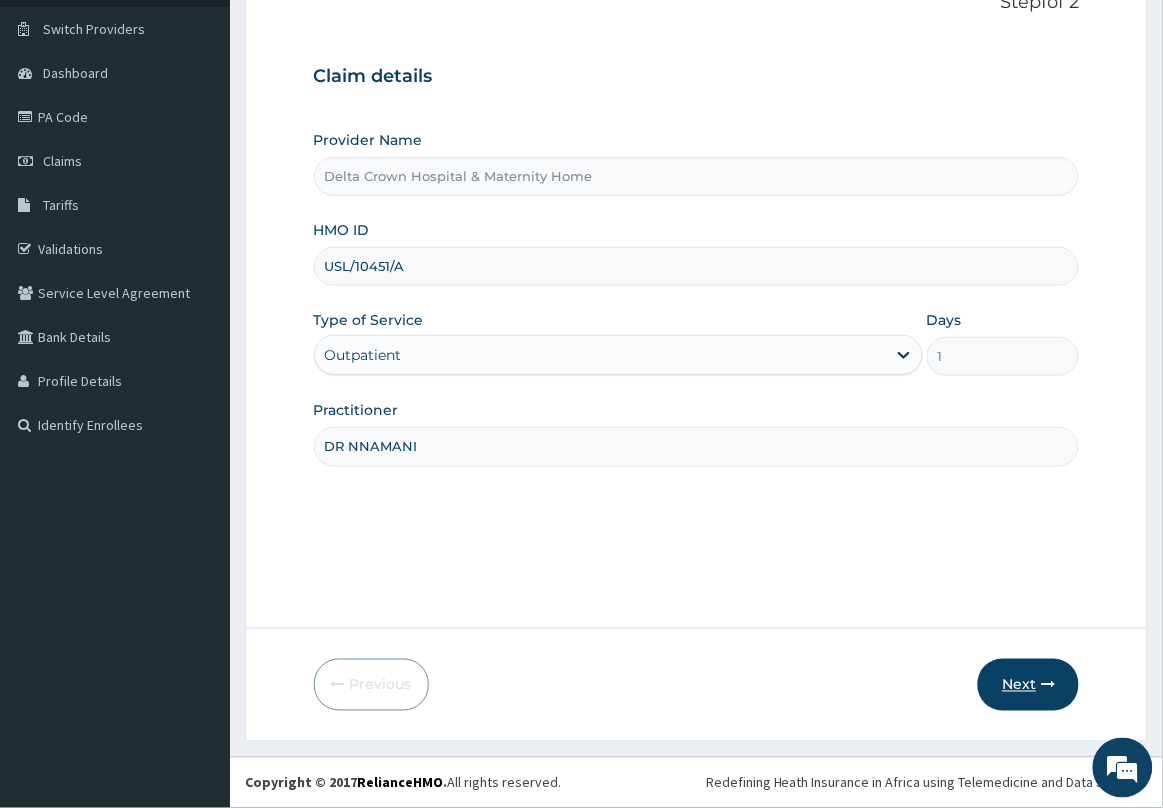 type on "DR NNAMANI" 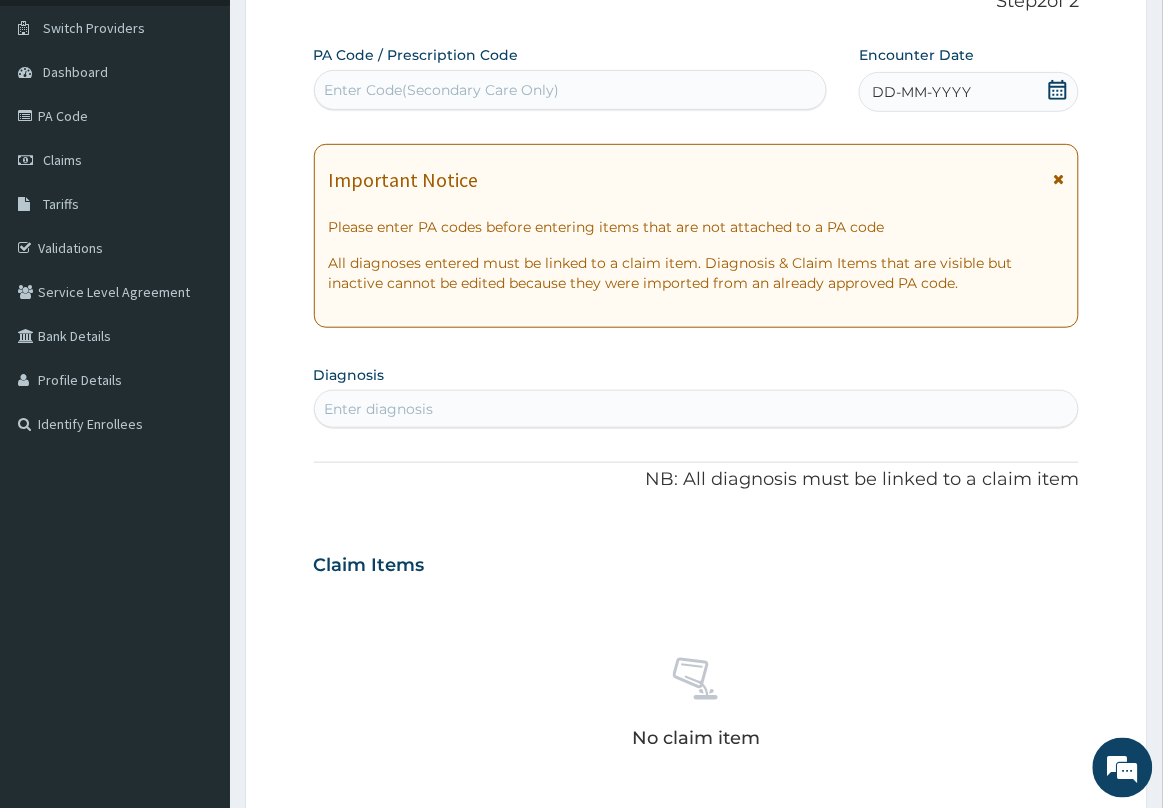 drag, startPoint x: 1060, startPoint y: 177, endPoint x: 1067, endPoint y: 131, distance: 46.52956 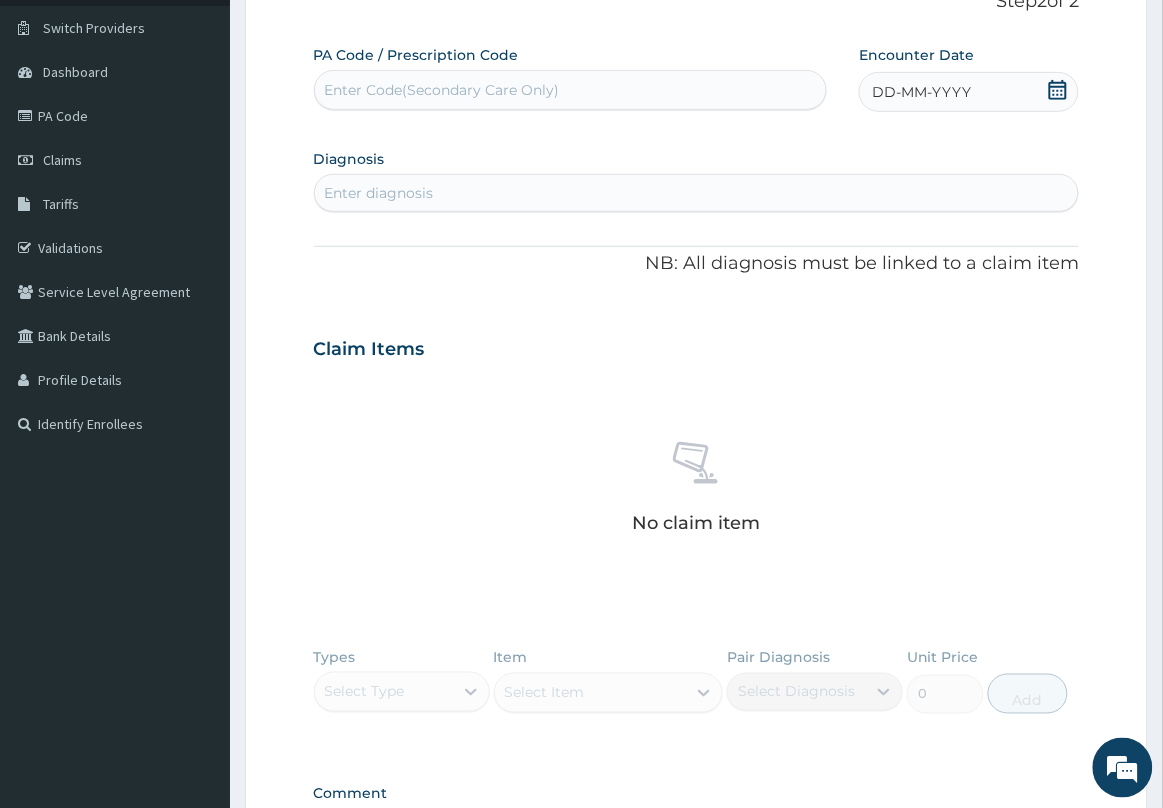click 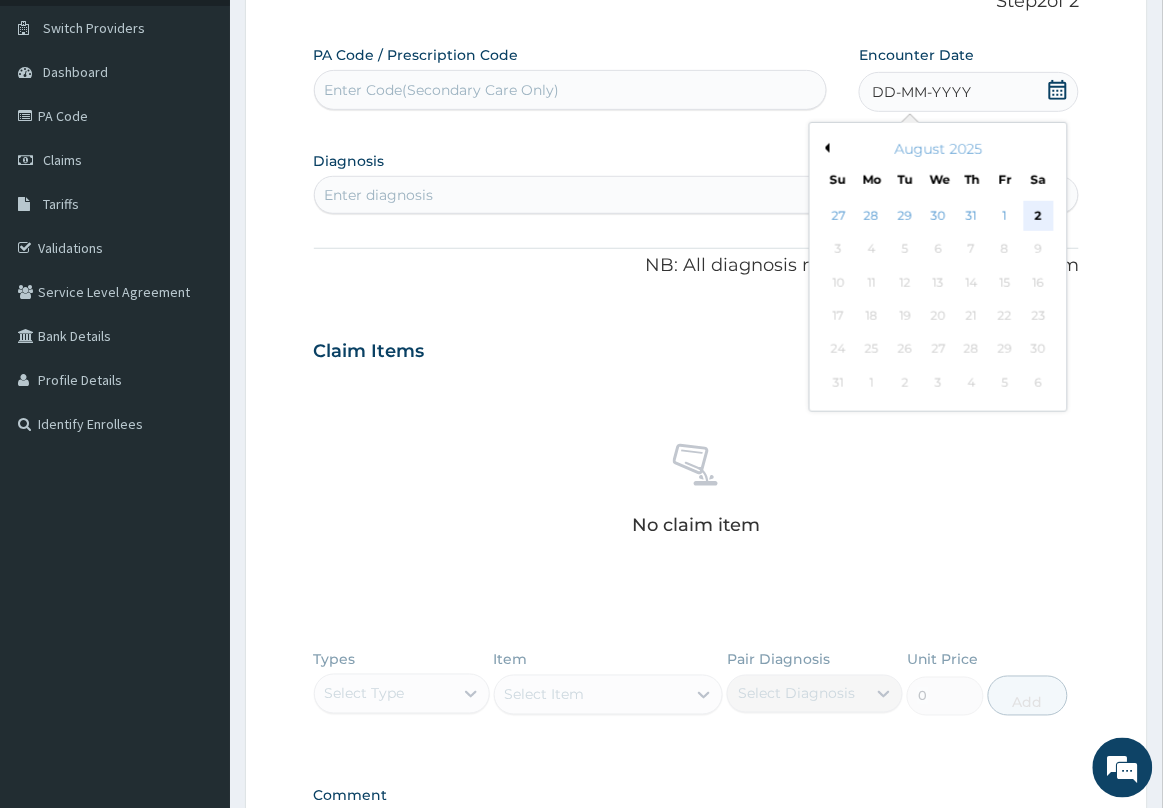 click on "2" at bounding box center (1039, 216) 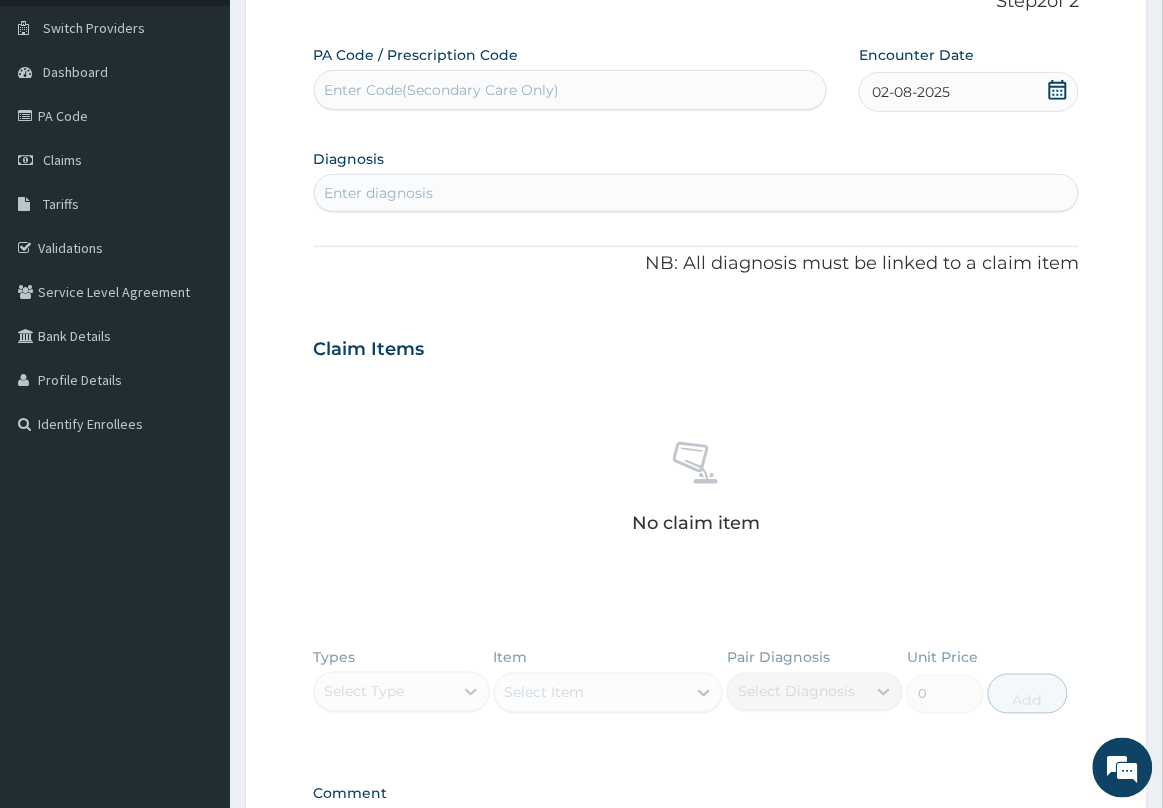 click on "Enter diagnosis" at bounding box center (697, 193) 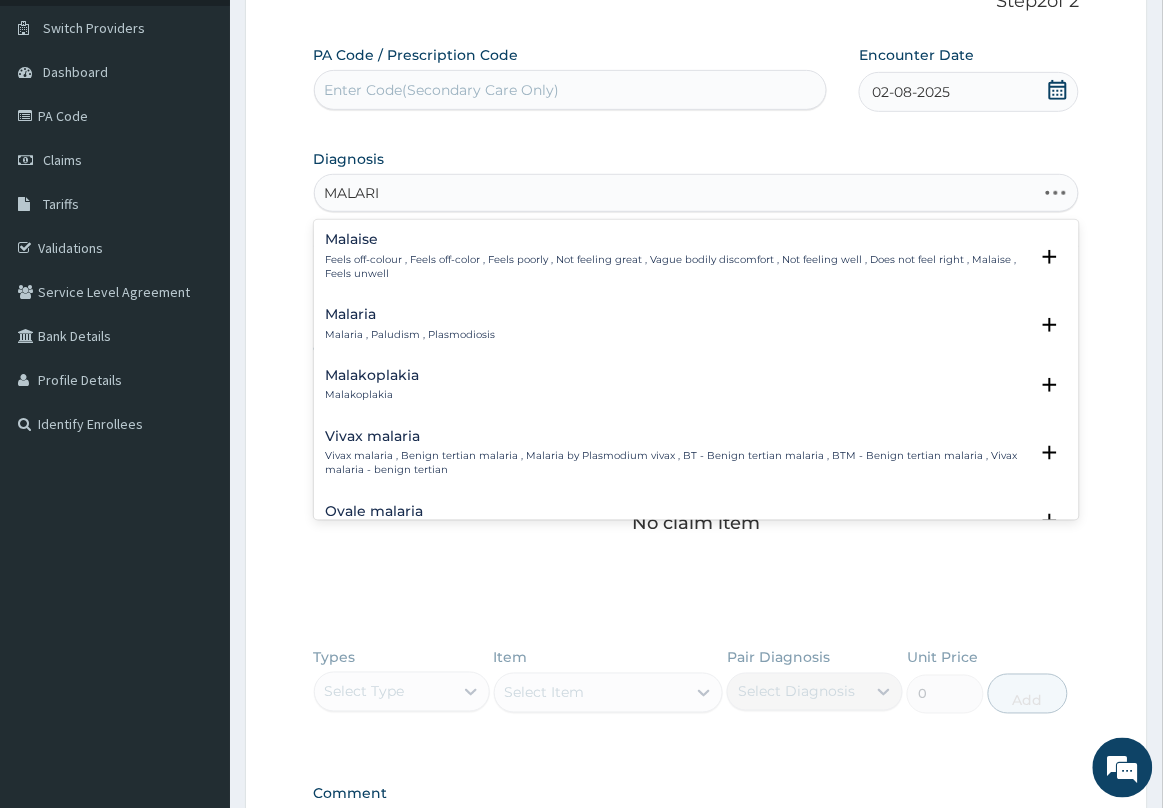 type on "MALARIA" 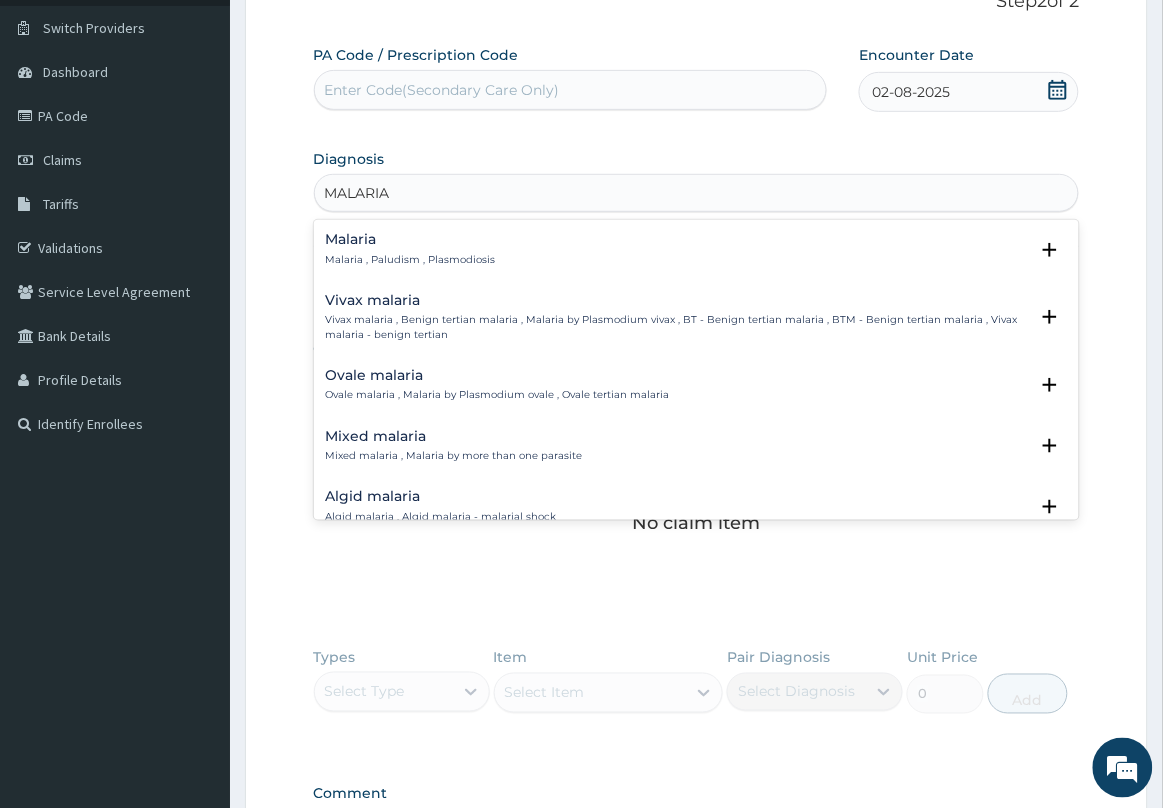 click on "Malaria , Paludism , Plasmodiosis" at bounding box center [411, 260] 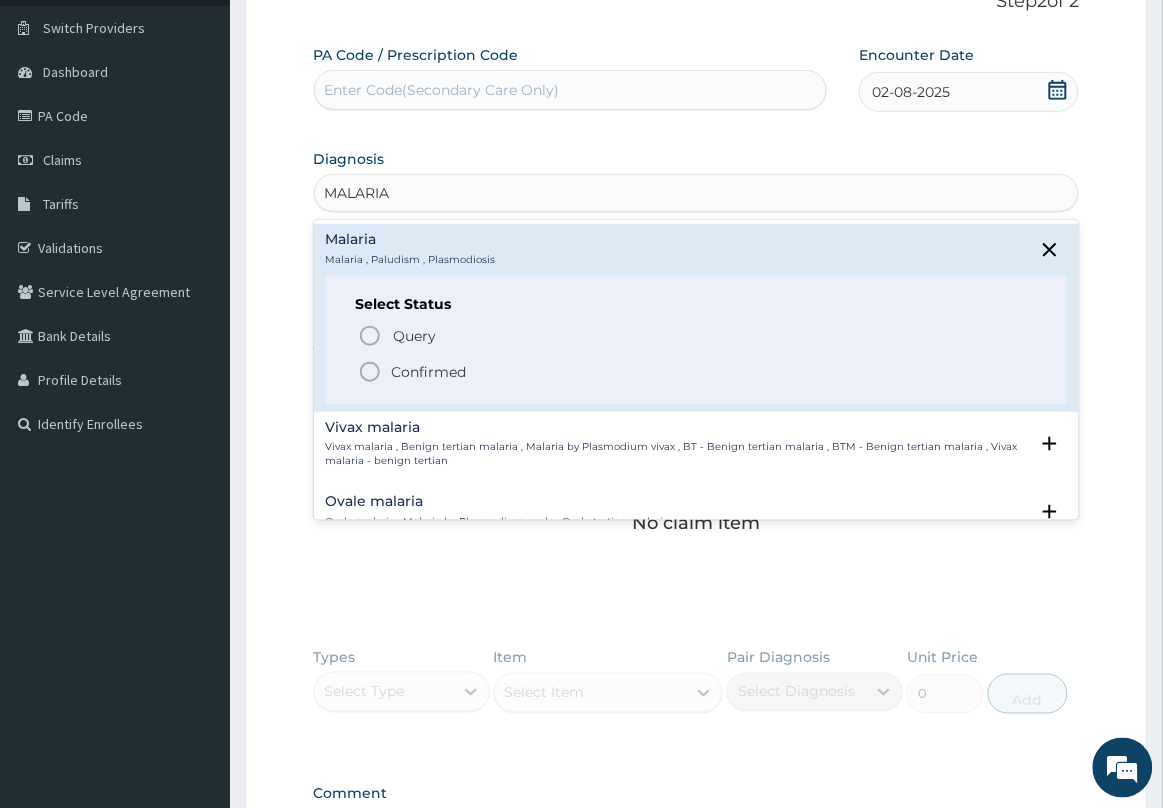 click 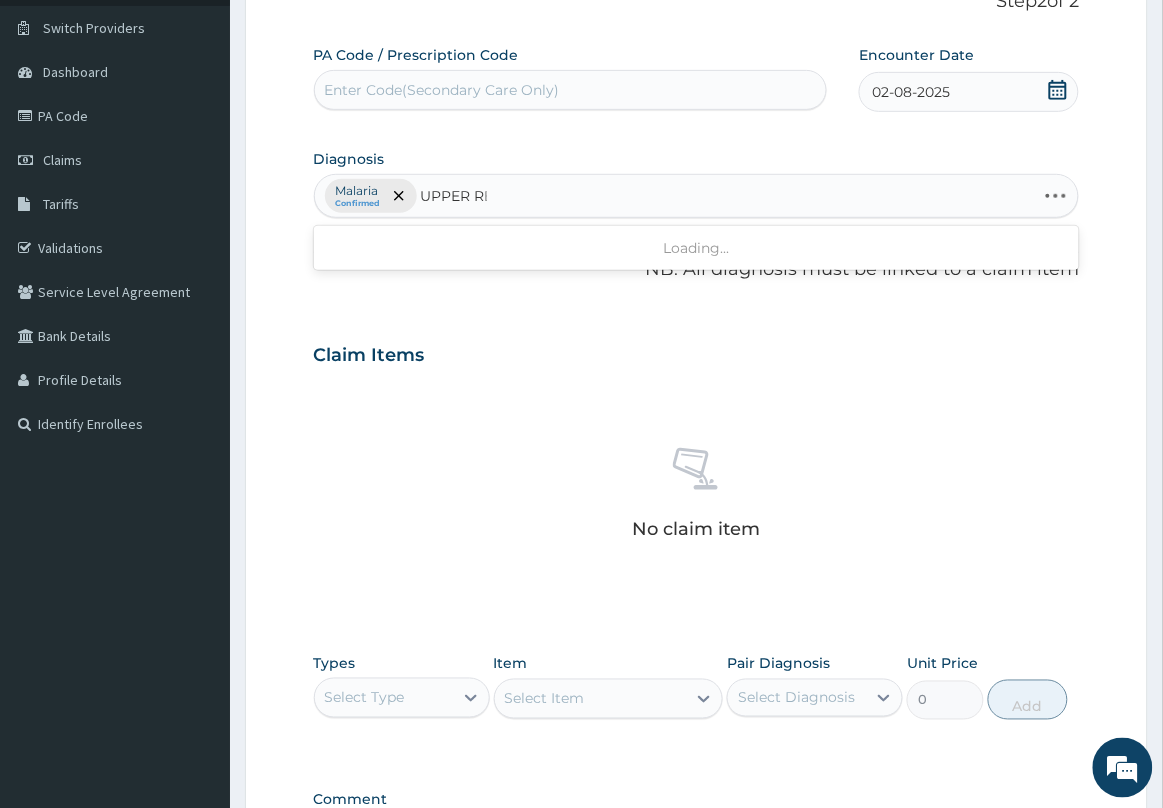 type on "UPPER RES" 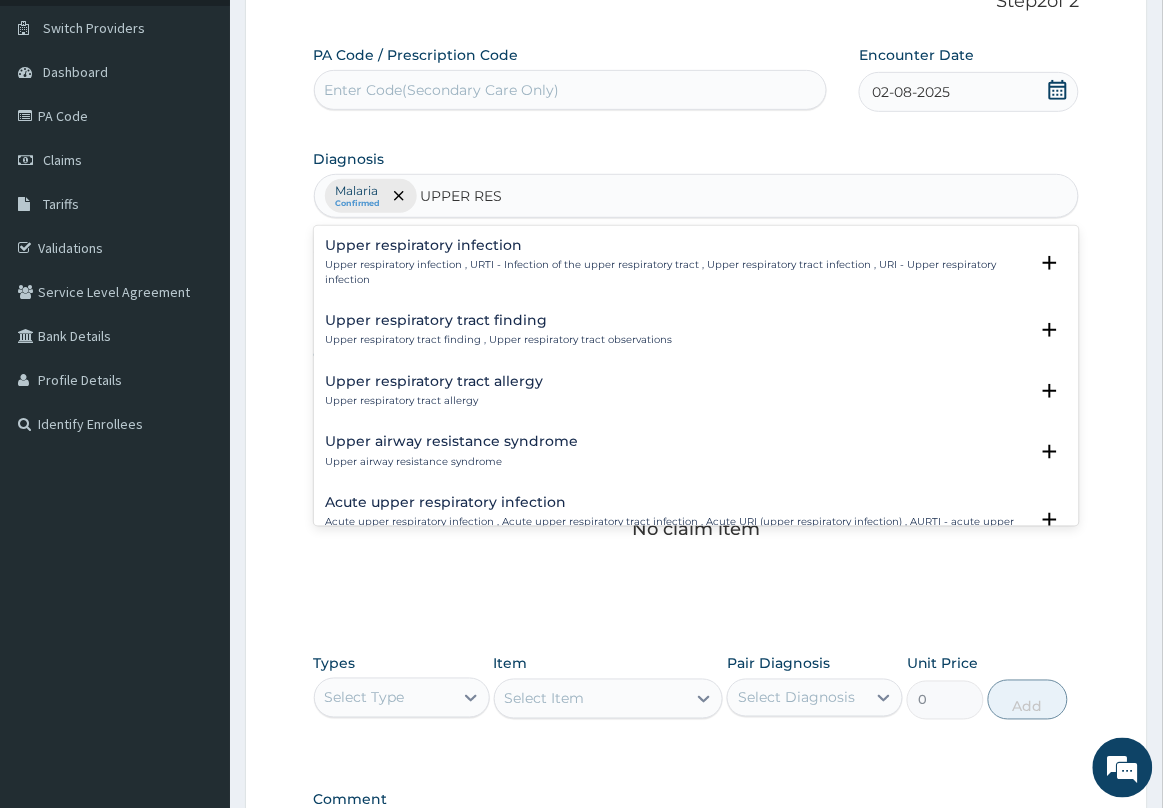 click on "Upper respiratory infection" at bounding box center (677, 245) 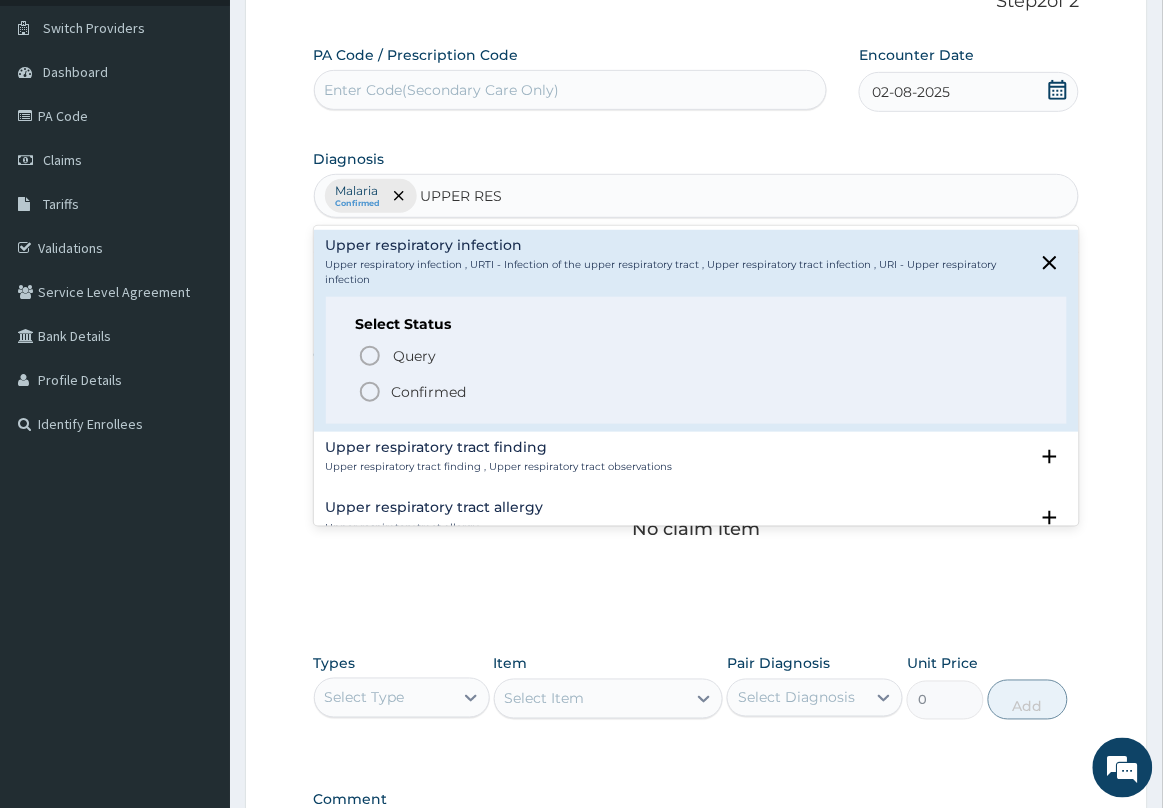 click on "Query Query covers suspected (?), Keep in view (kiv), Ruled out (r/o) Confirmed" at bounding box center [697, 372] 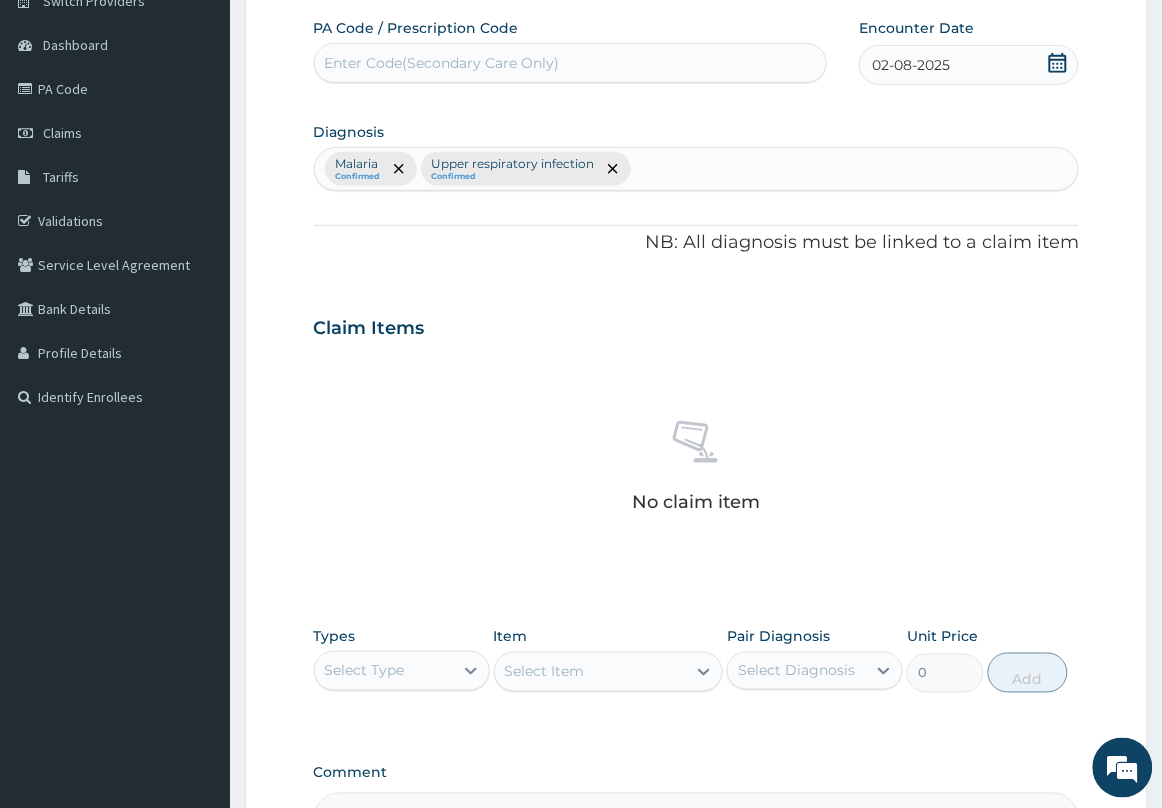scroll, scrollTop: 418, scrollLeft: 0, axis: vertical 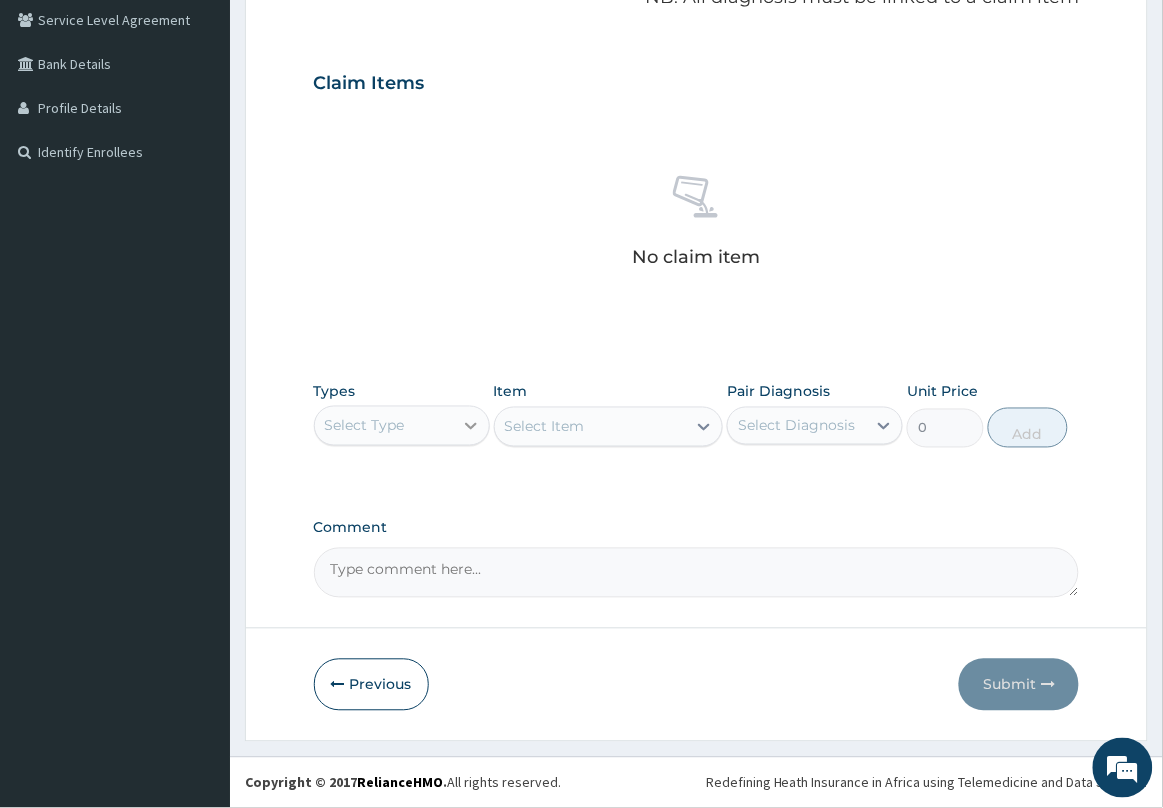 click at bounding box center (471, 426) 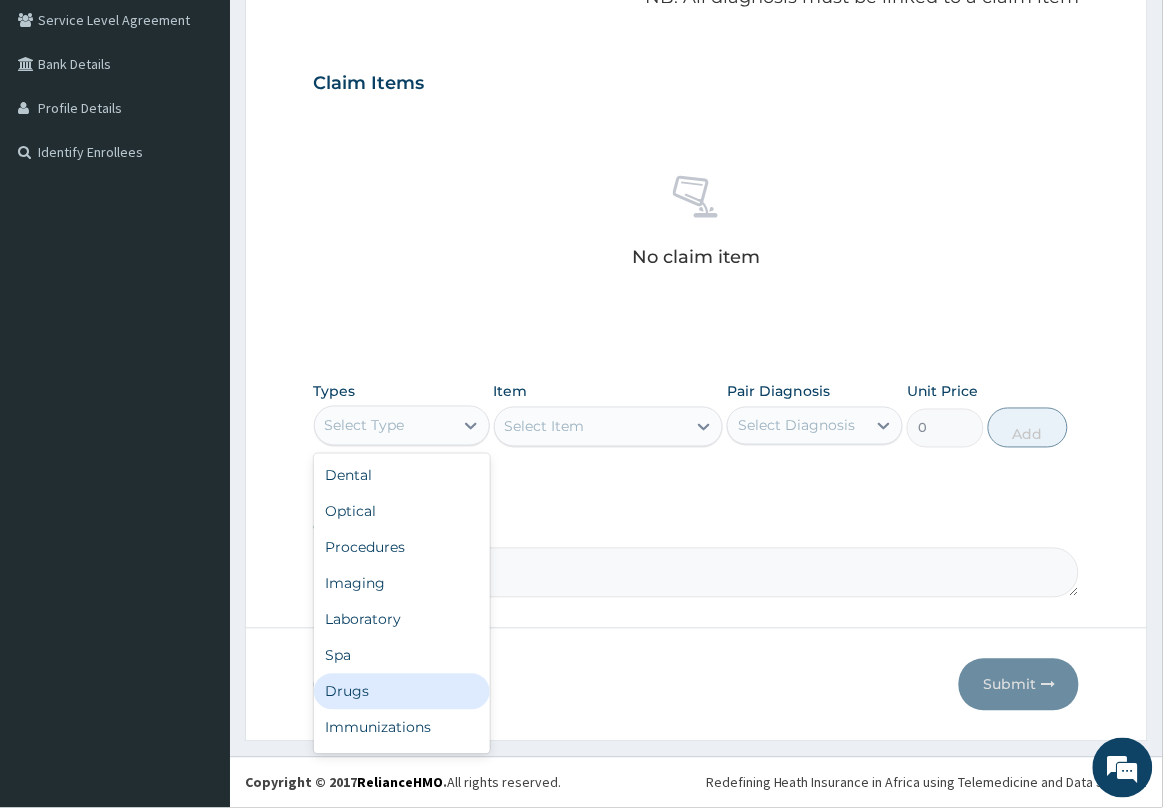 click on "Drugs" at bounding box center [402, 692] 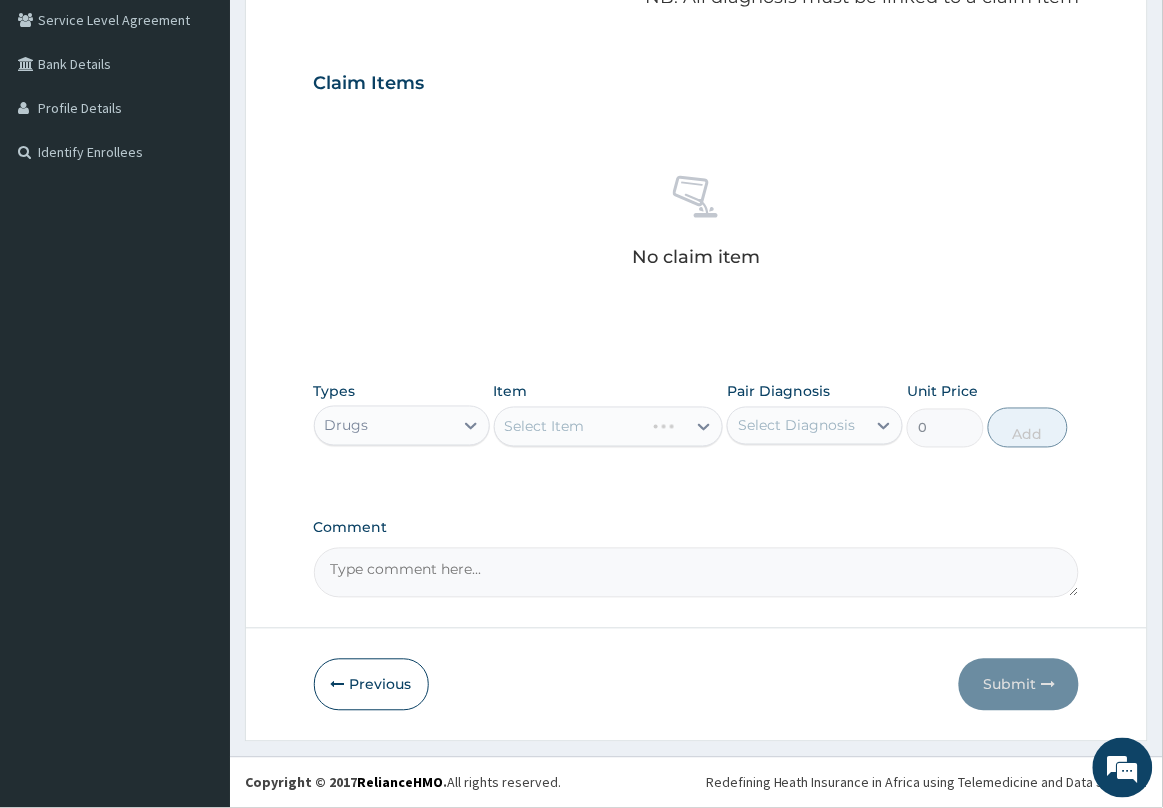 click on "Select Item" at bounding box center [609, 427] 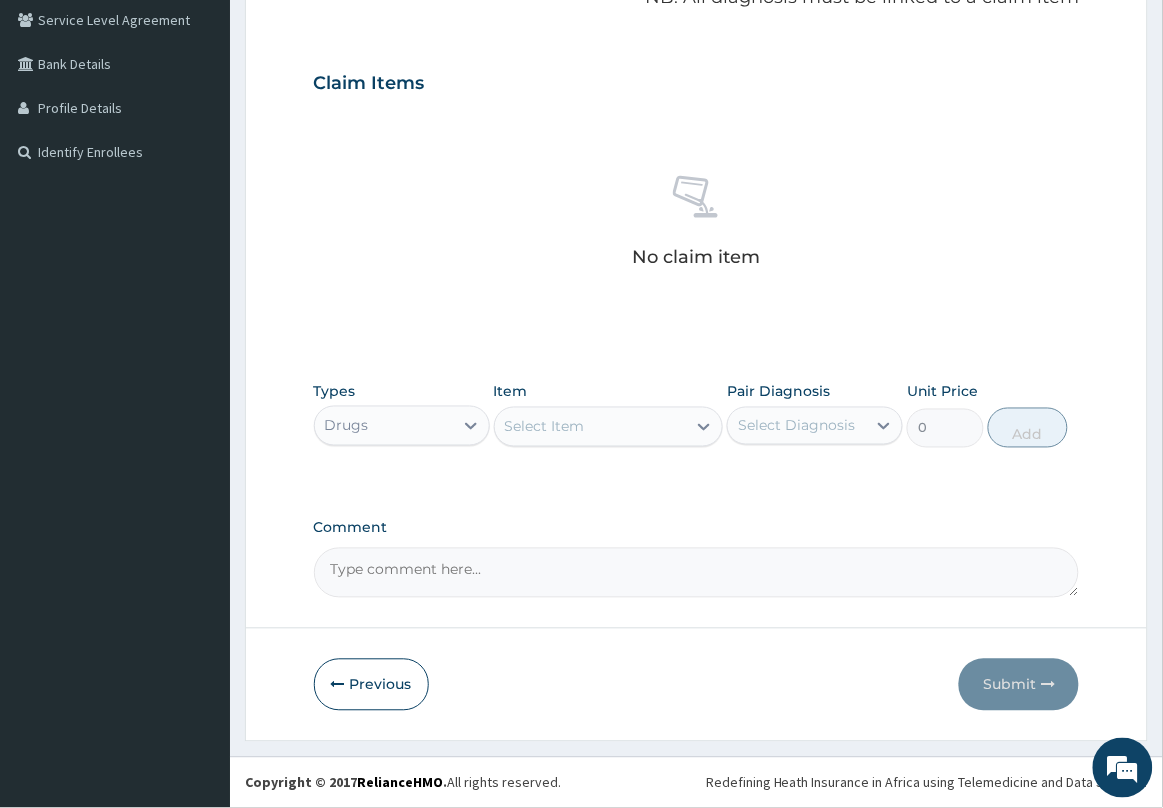 click on "Select Item" at bounding box center [591, 427] 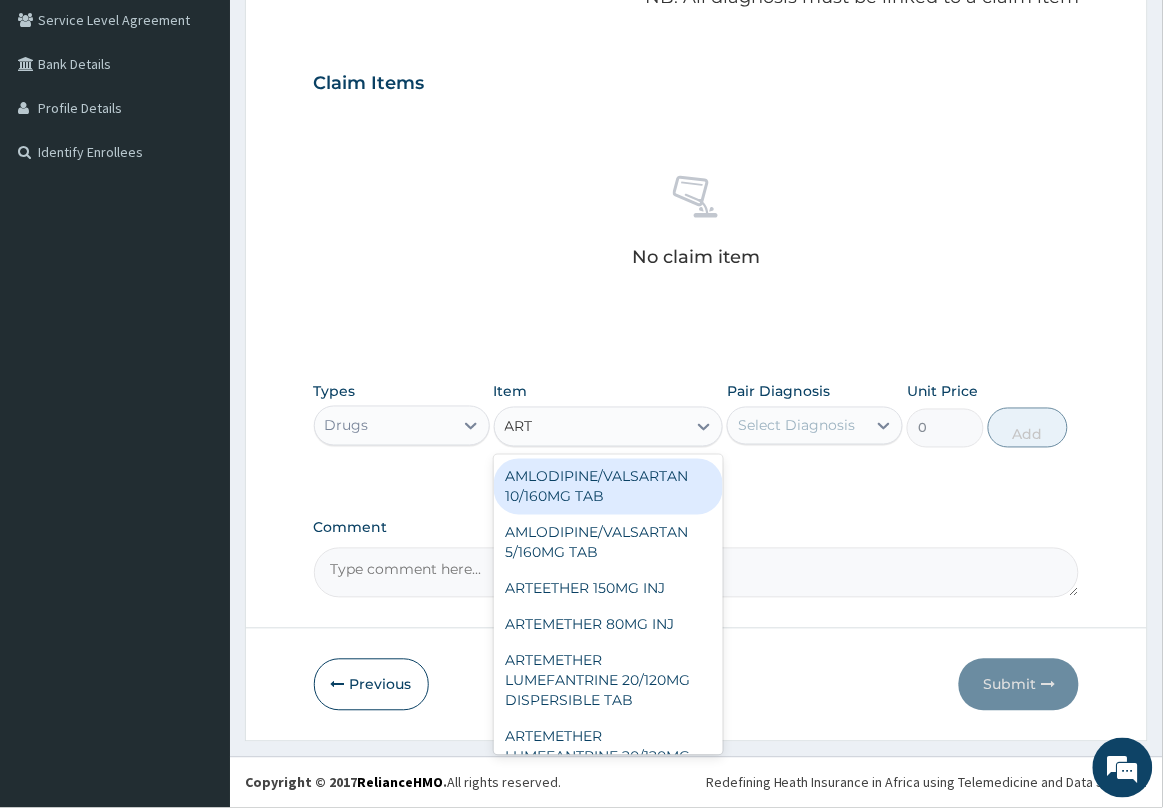 type on "ARTE" 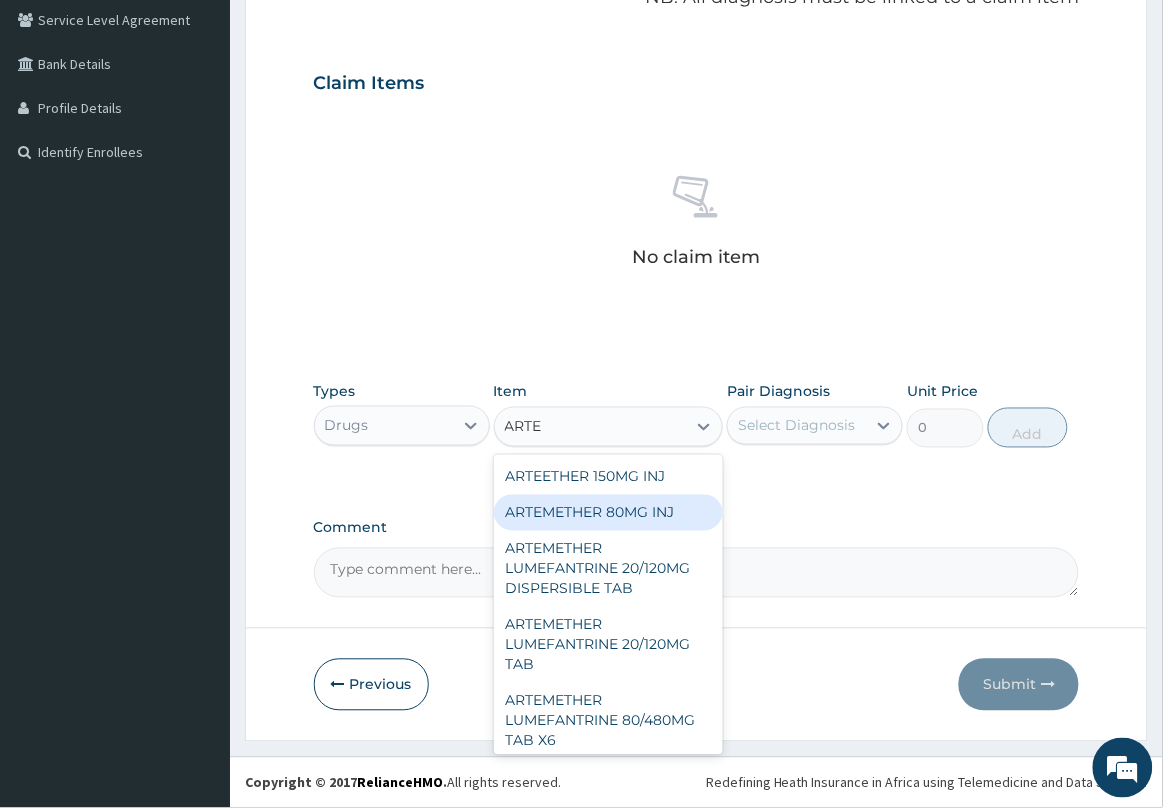 click on "ARTEMETHER 80MG INJ" at bounding box center [609, 513] 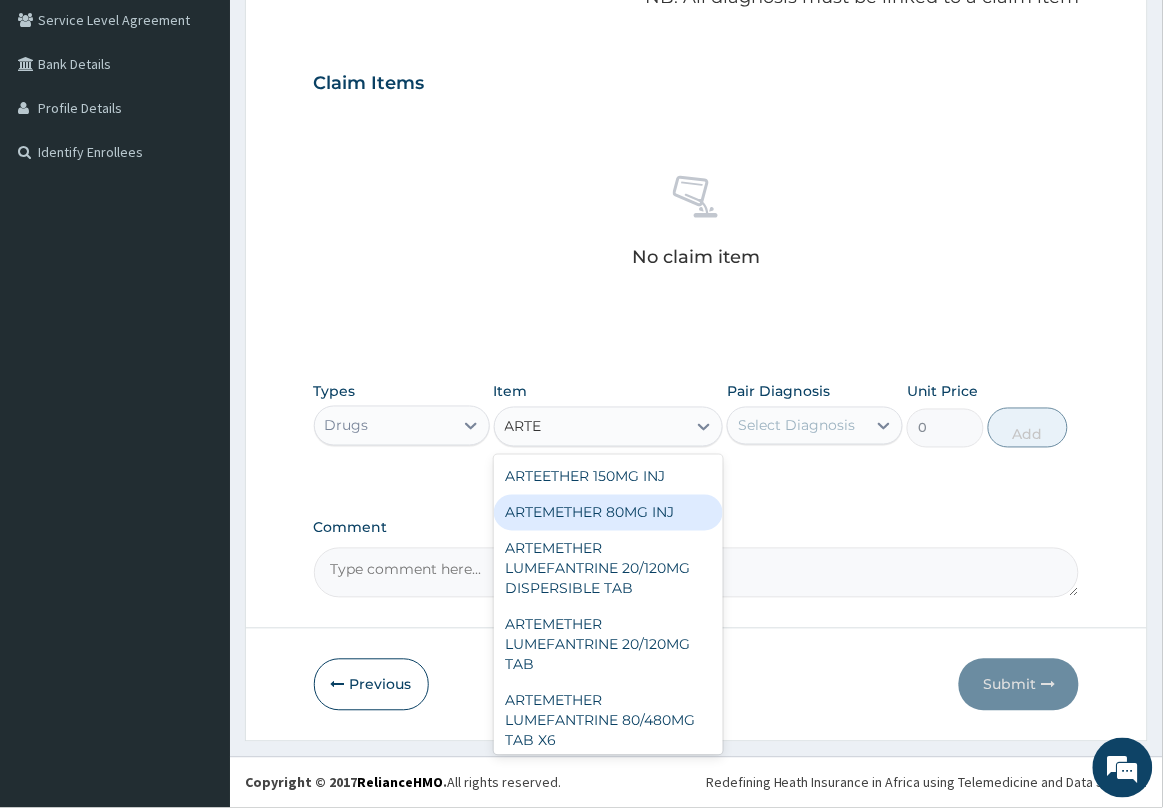 type 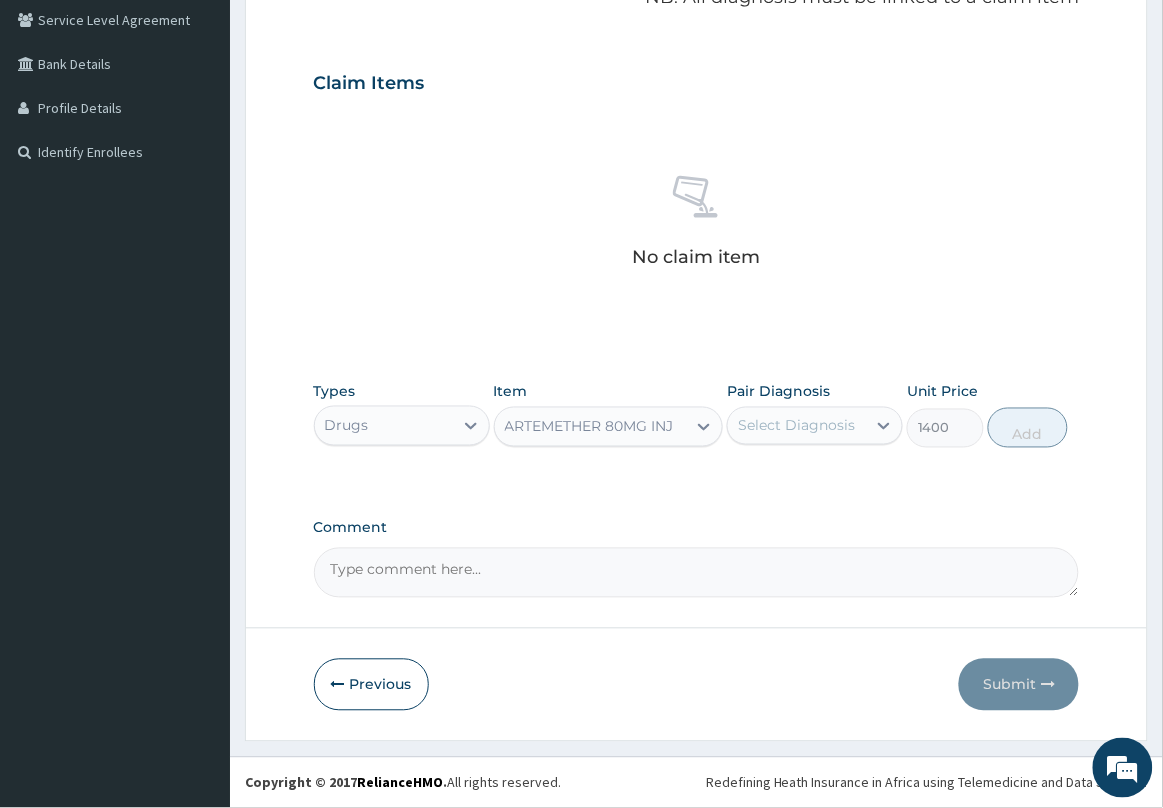 click on "Select Diagnosis" at bounding box center [796, 426] 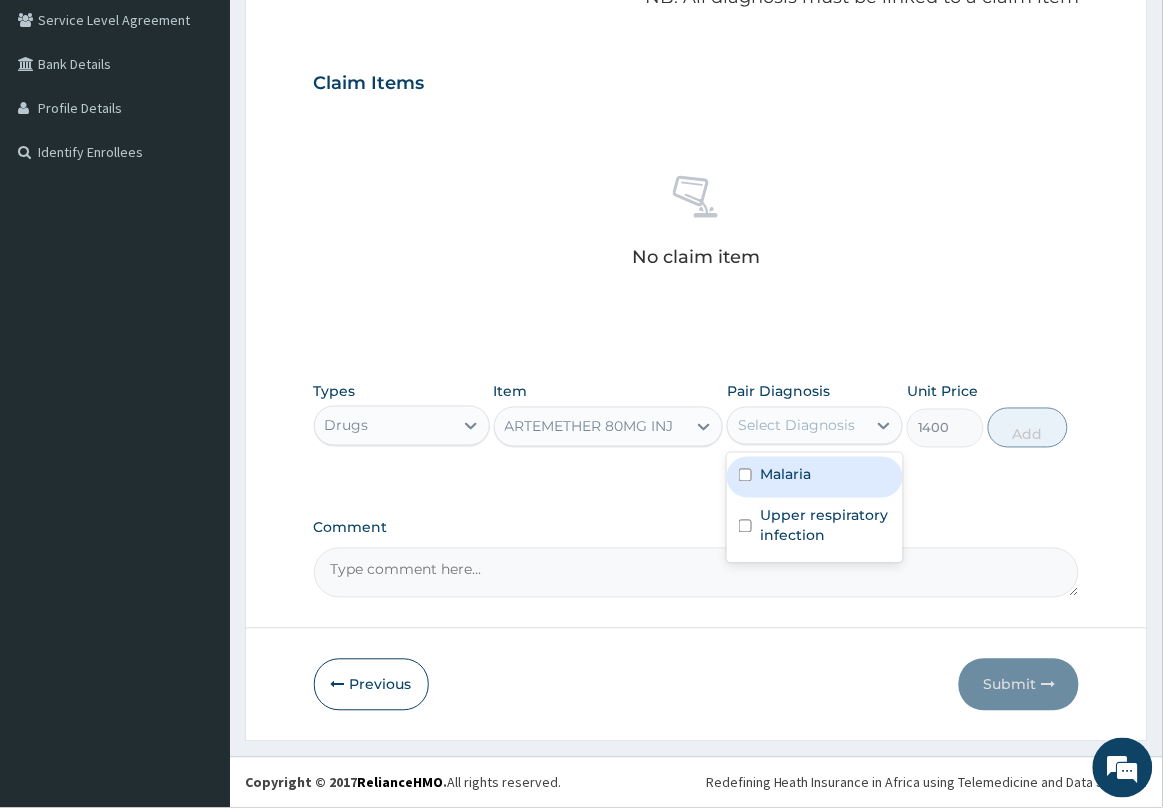 click on "Malaria" at bounding box center [785, 475] 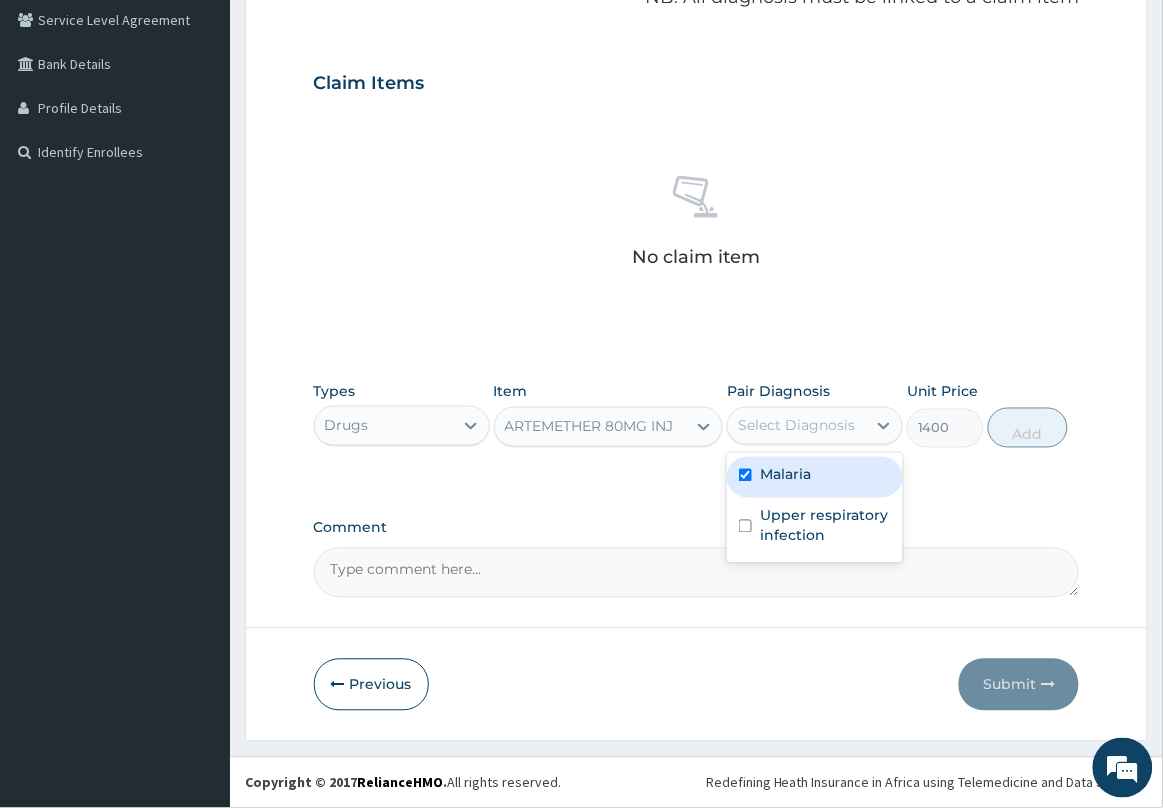 checkbox on "true" 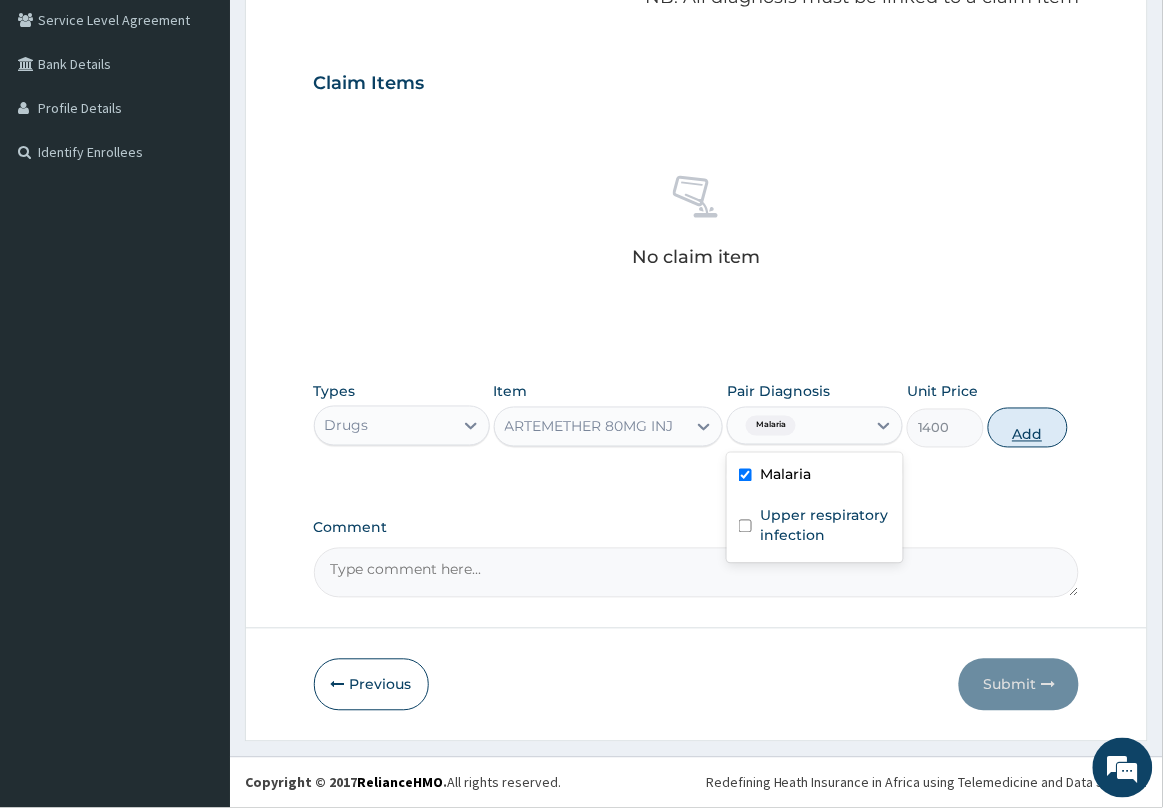 click on "Add" at bounding box center (1028, 428) 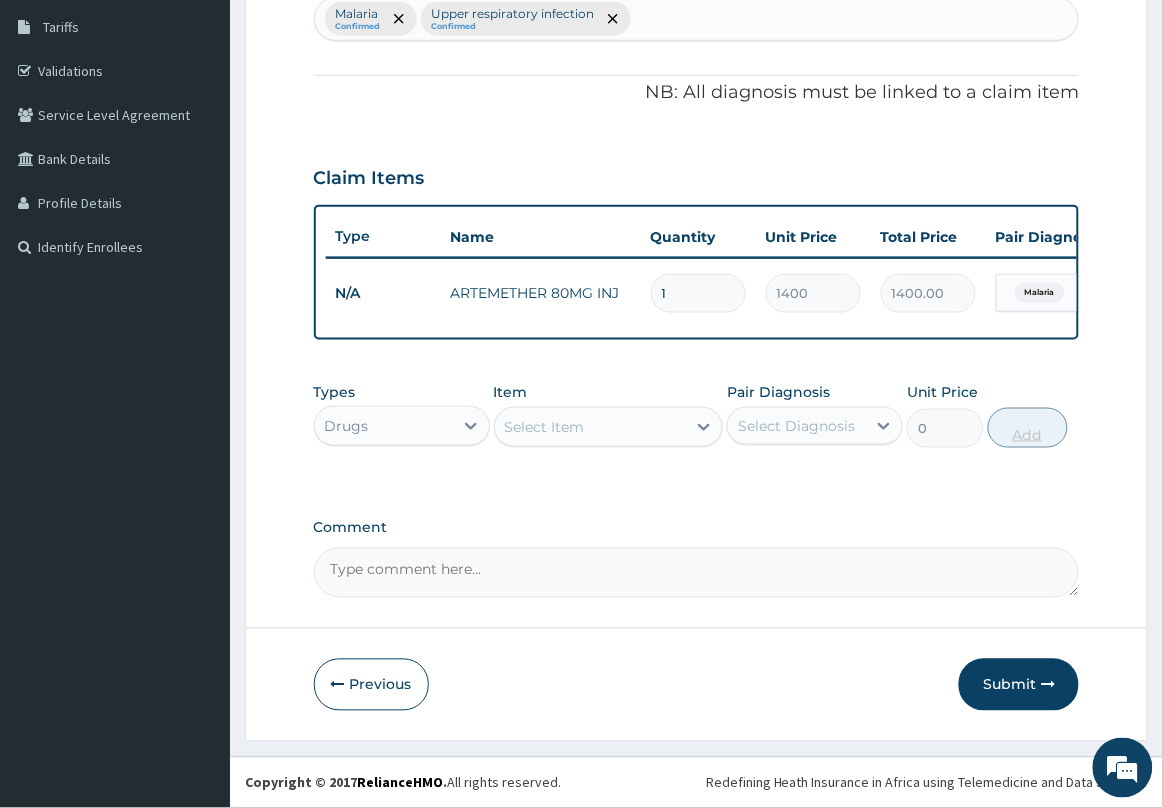 scroll, scrollTop: 340, scrollLeft: 0, axis: vertical 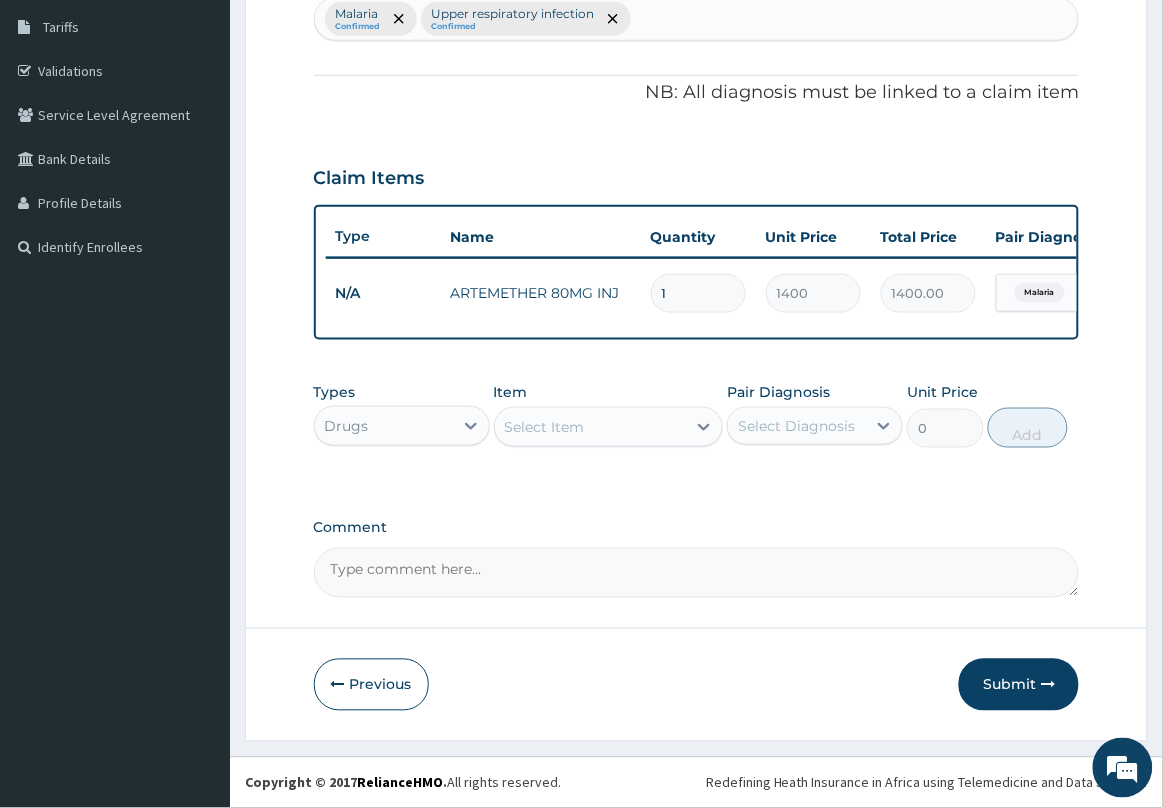 type 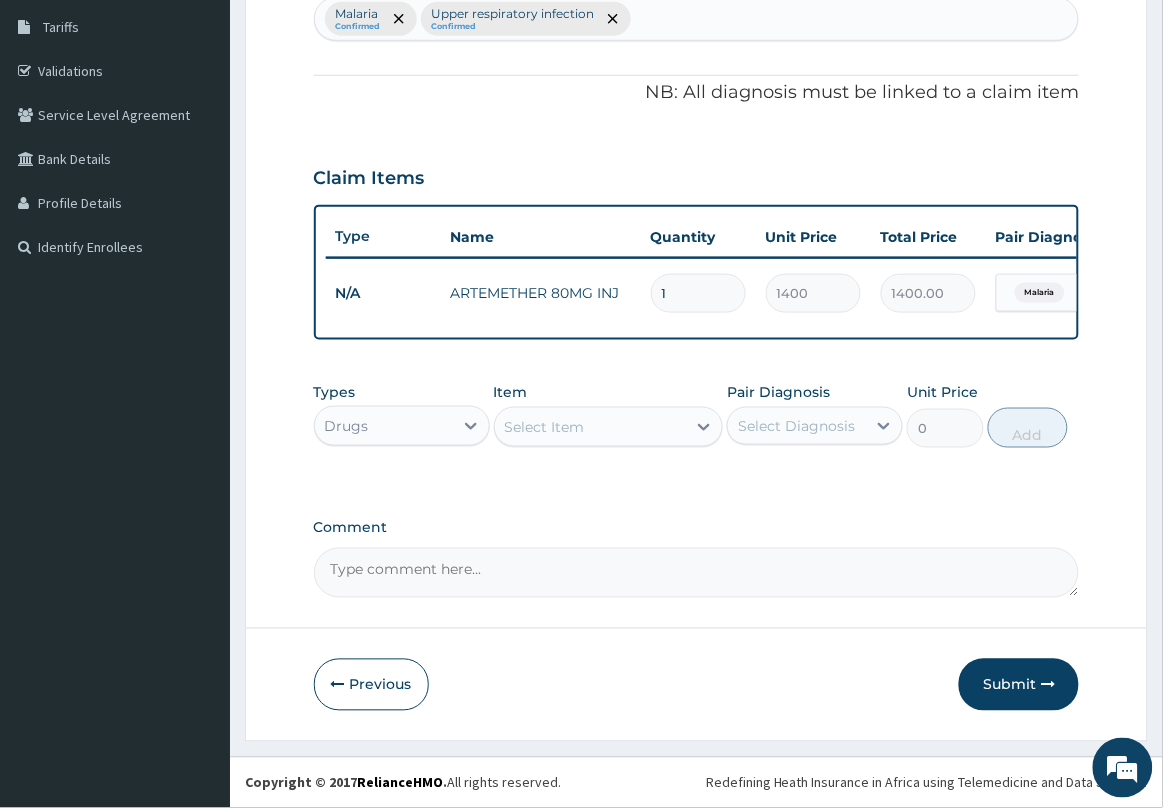 type on "0.00" 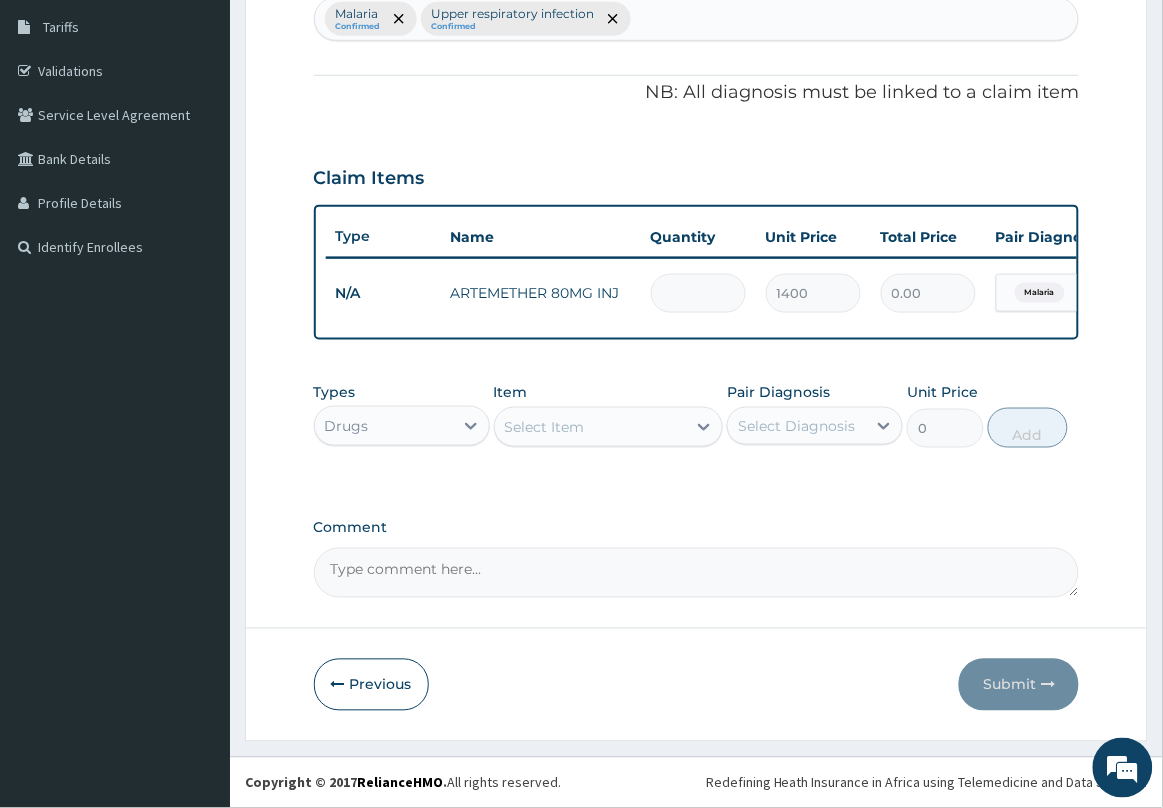 type on "6" 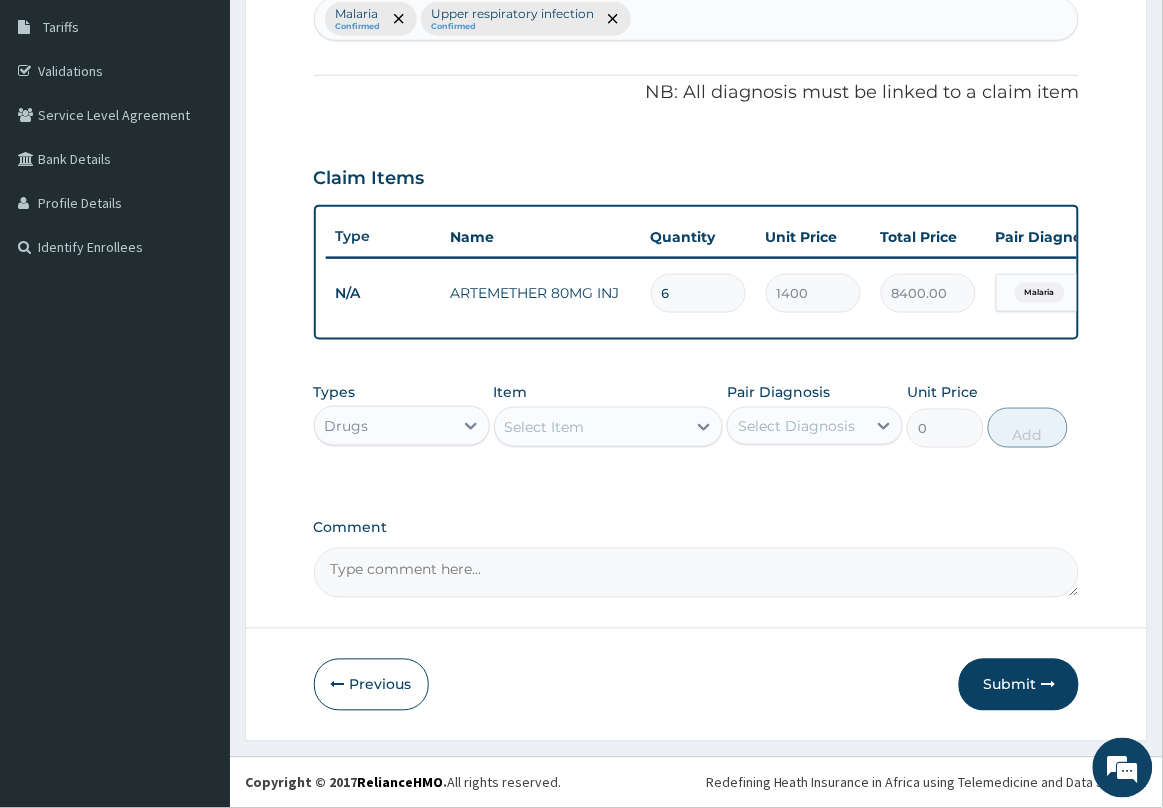 type on "6" 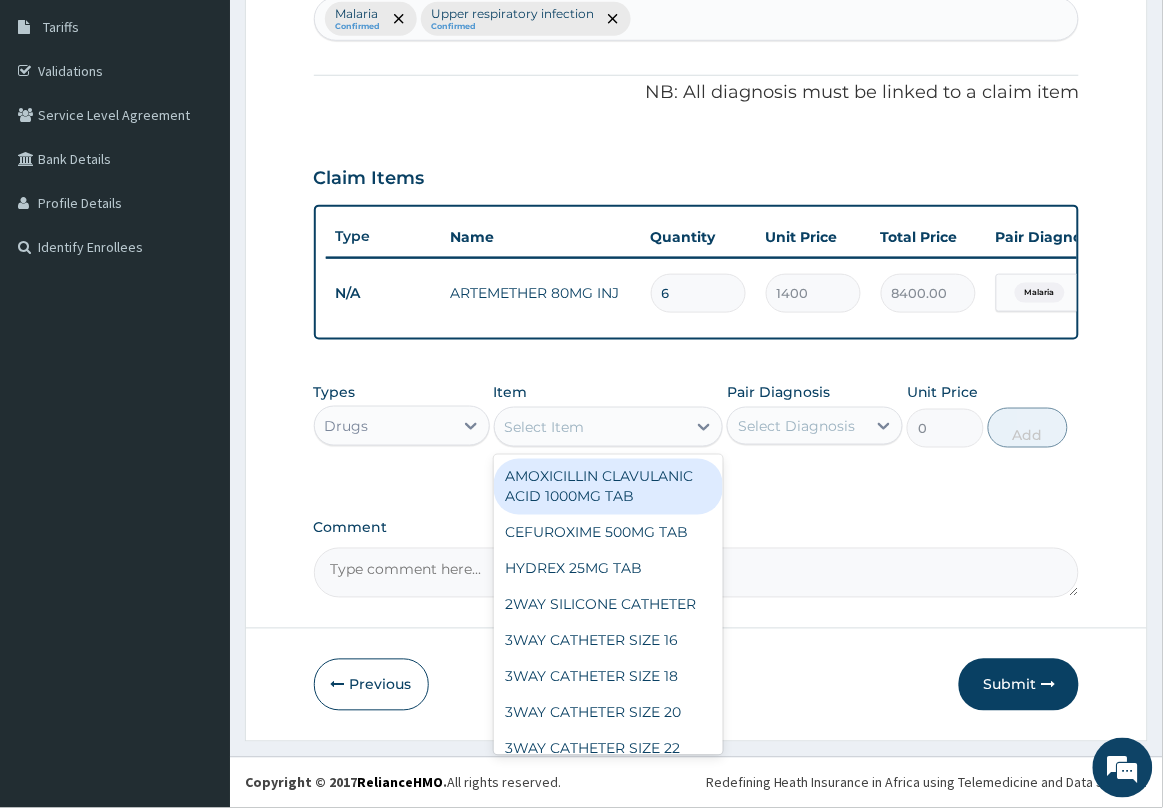click on "Select Item" at bounding box center (591, 427) 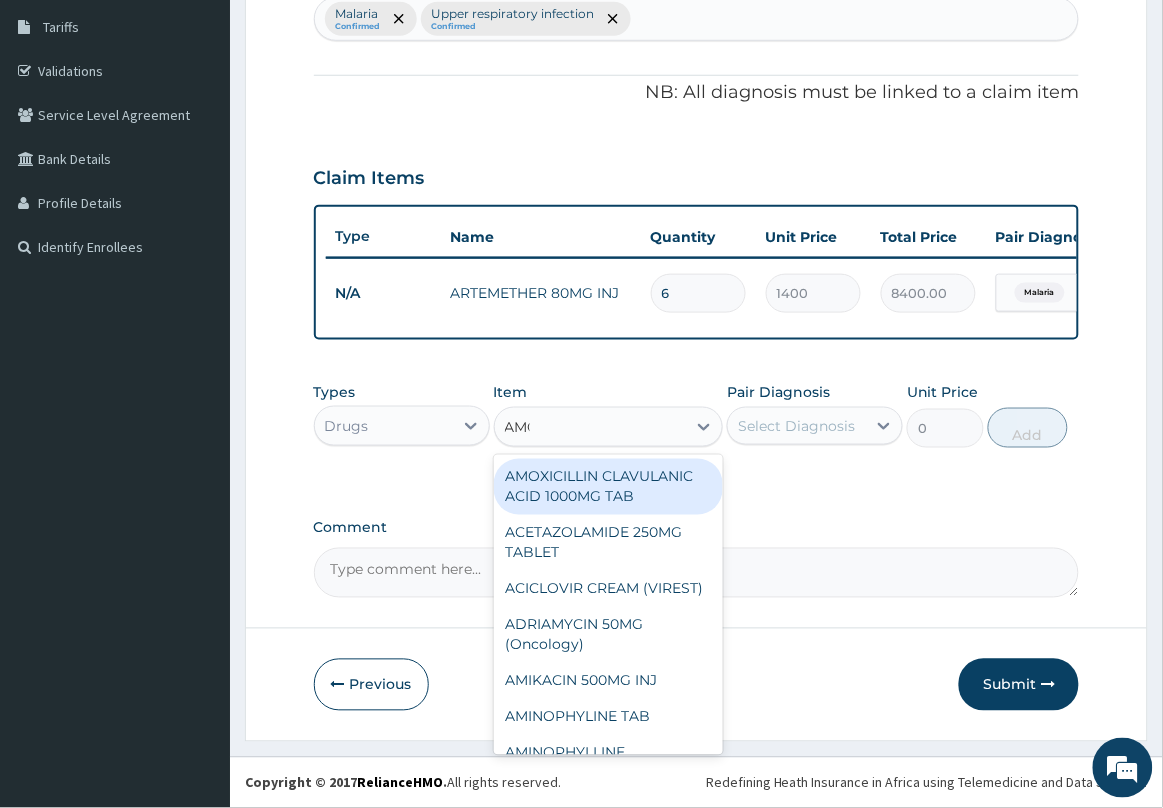 type on "AMOX" 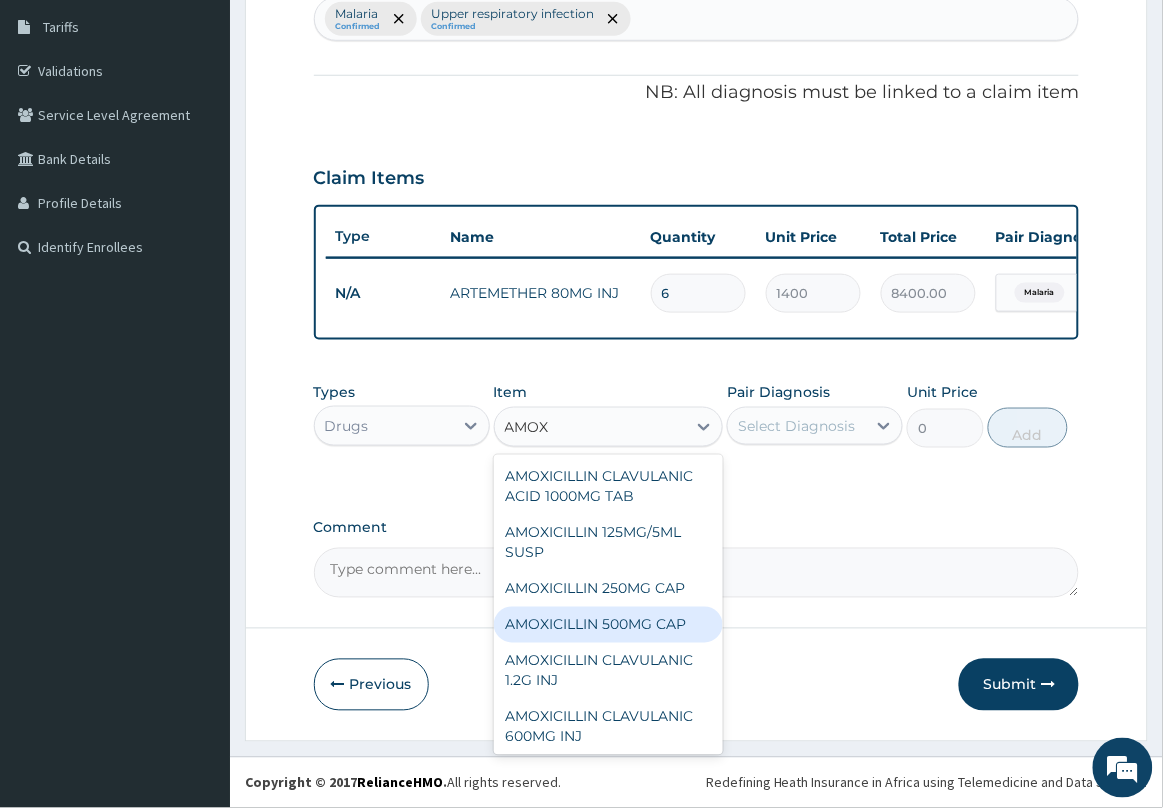 click on "AMOXICILLIN 500MG CAP" at bounding box center (609, 625) 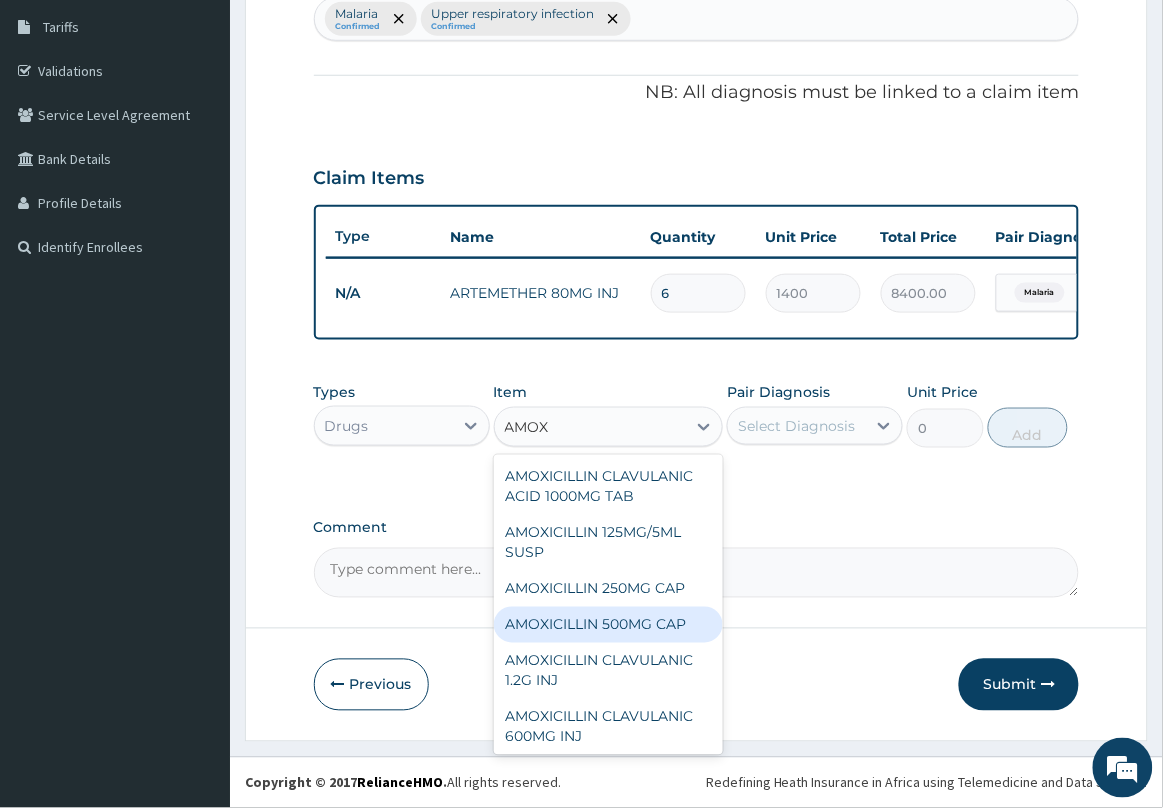 type 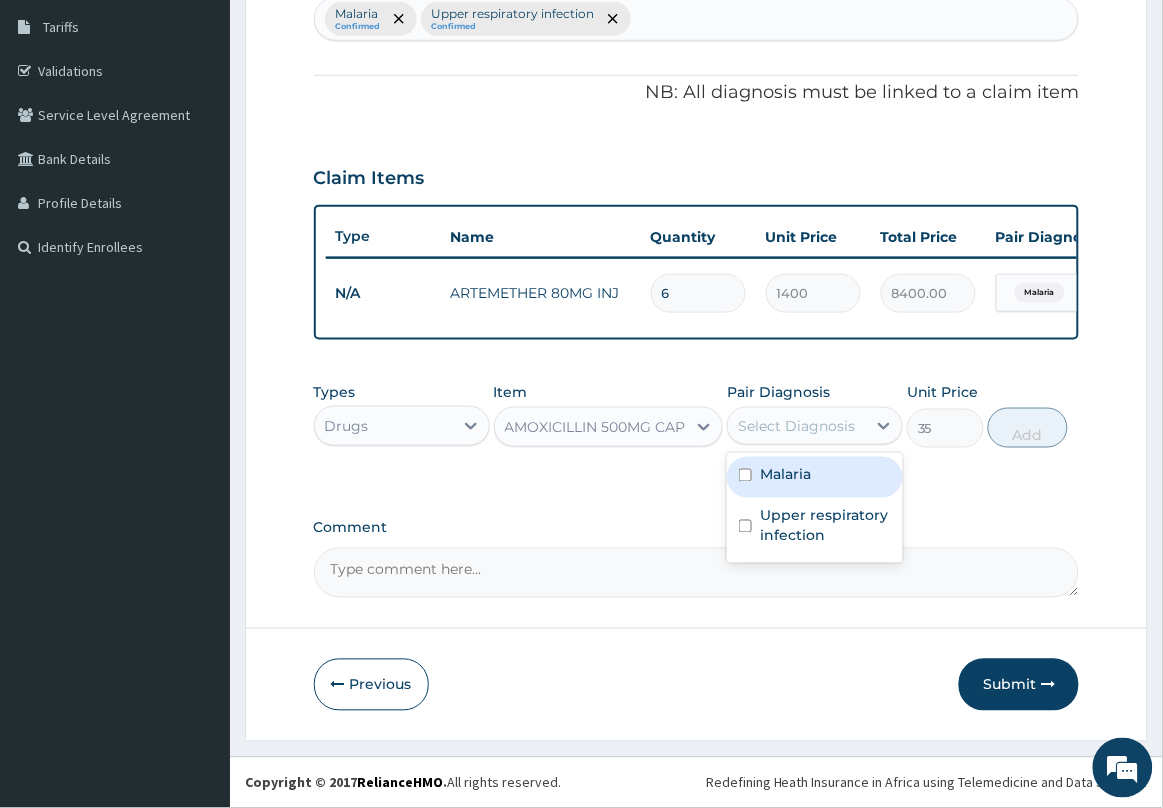 click on "Select Diagnosis" at bounding box center [796, 426] 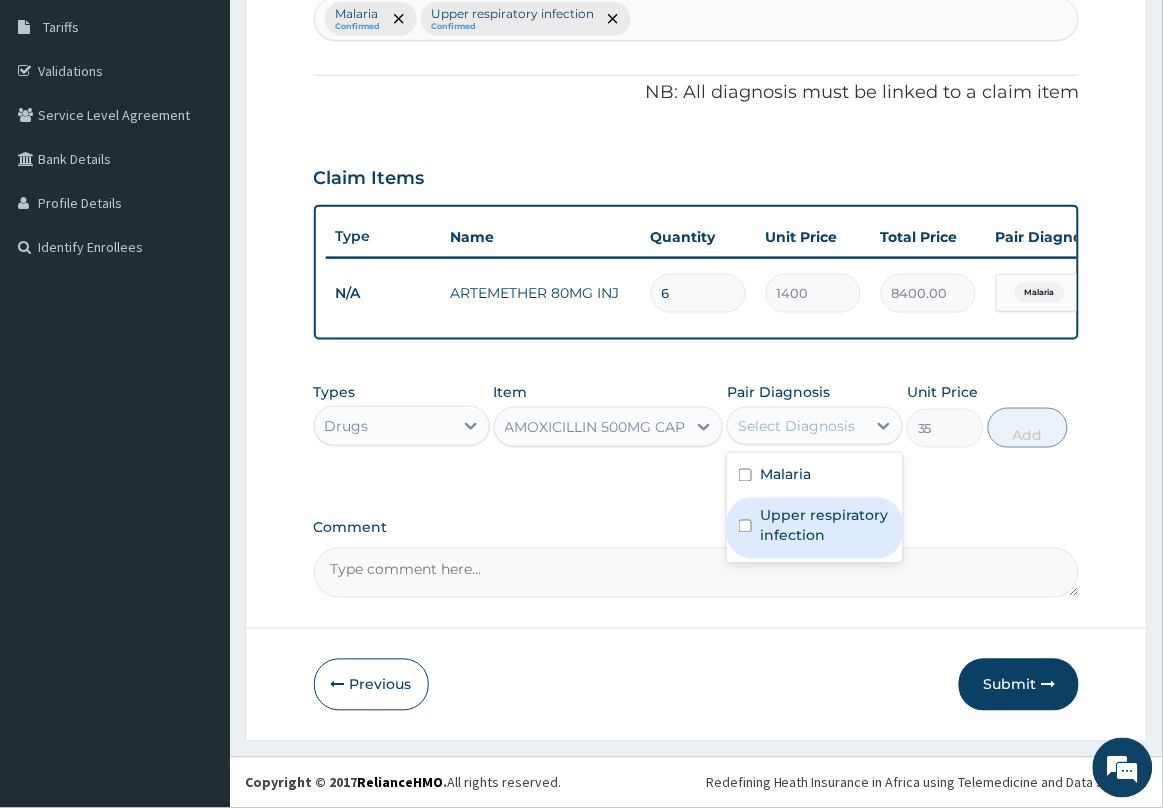 click on "Upper respiratory infection" at bounding box center (825, 526) 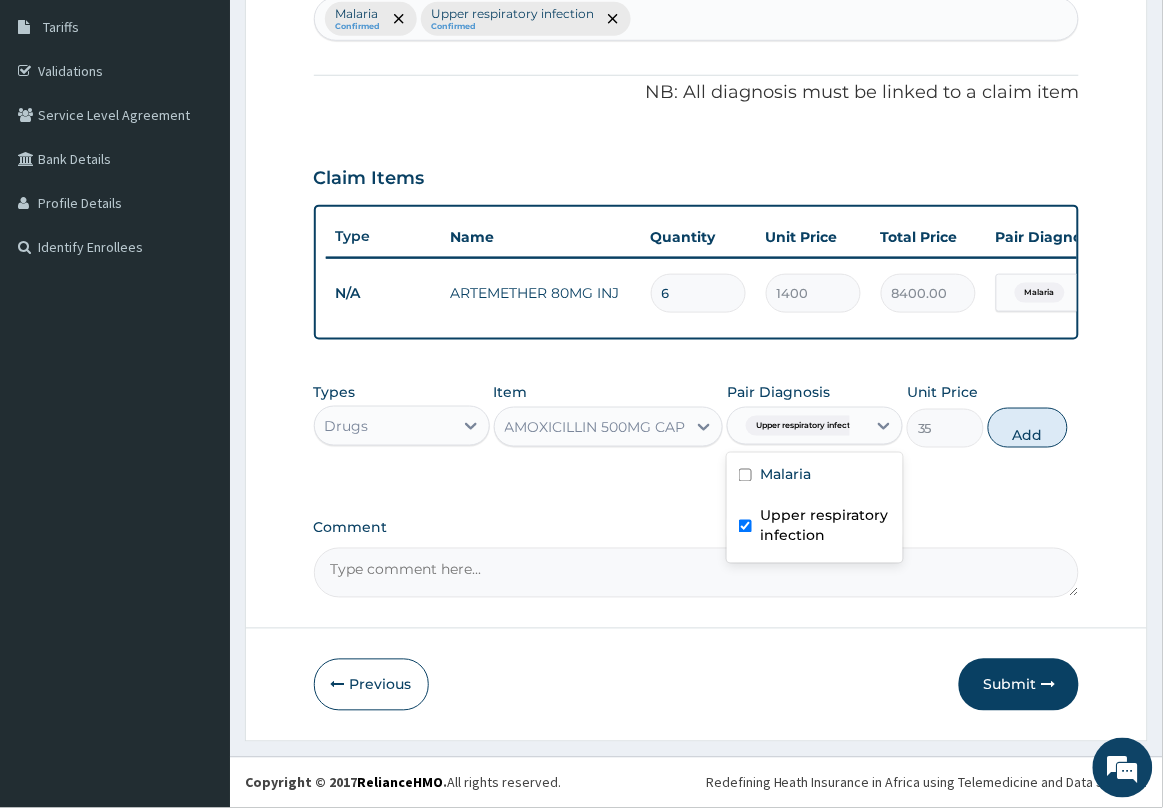 checkbox on "true" 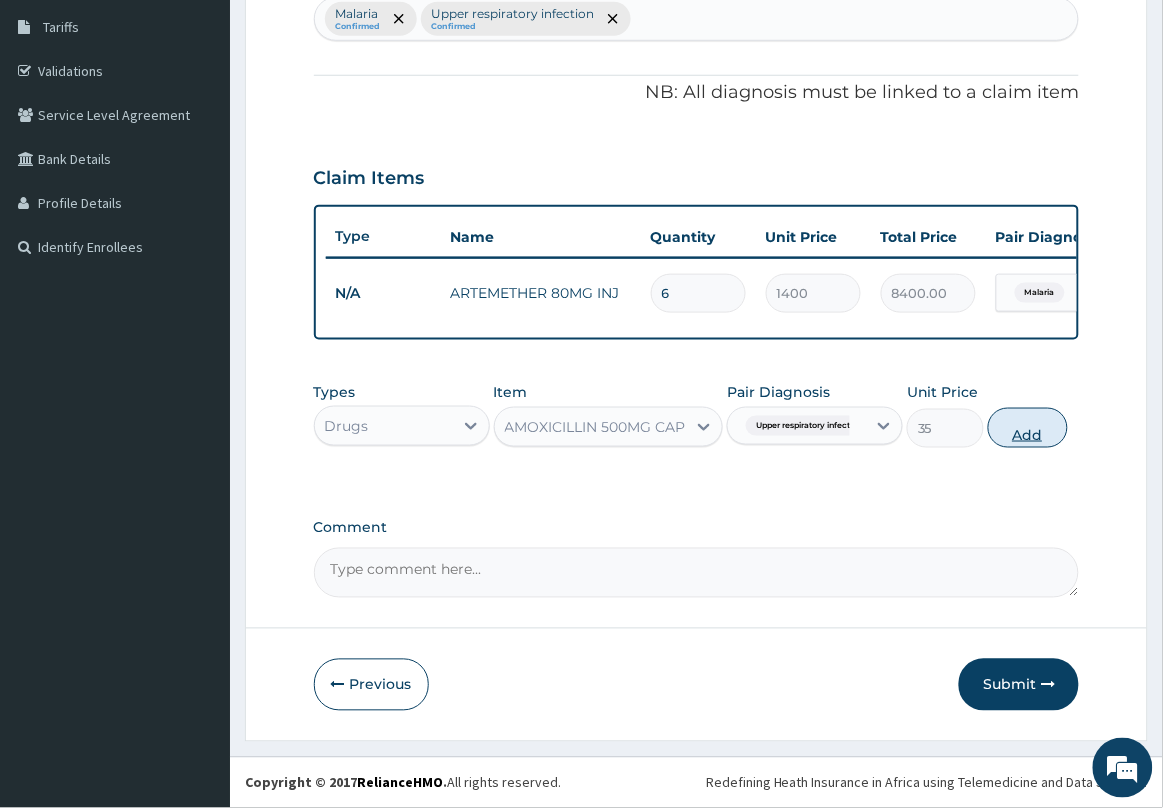 click on "Add" at bounding box center (1028, 428) 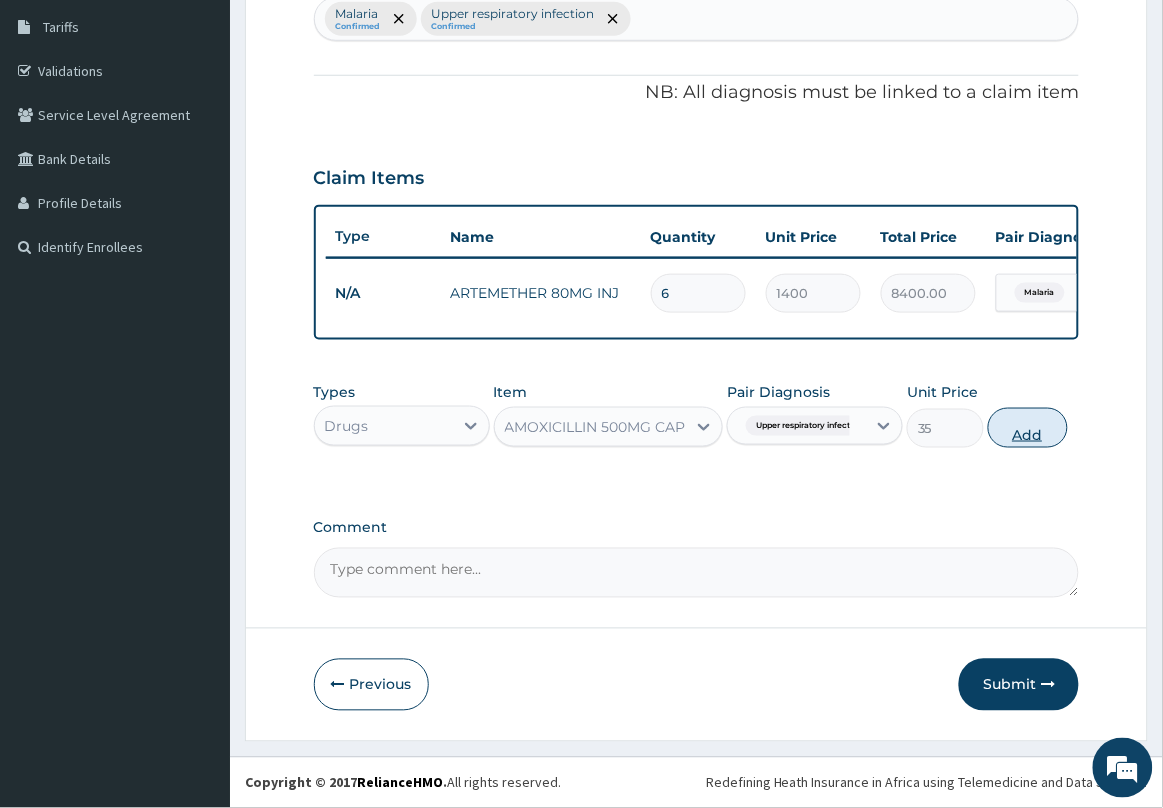 type on "0" 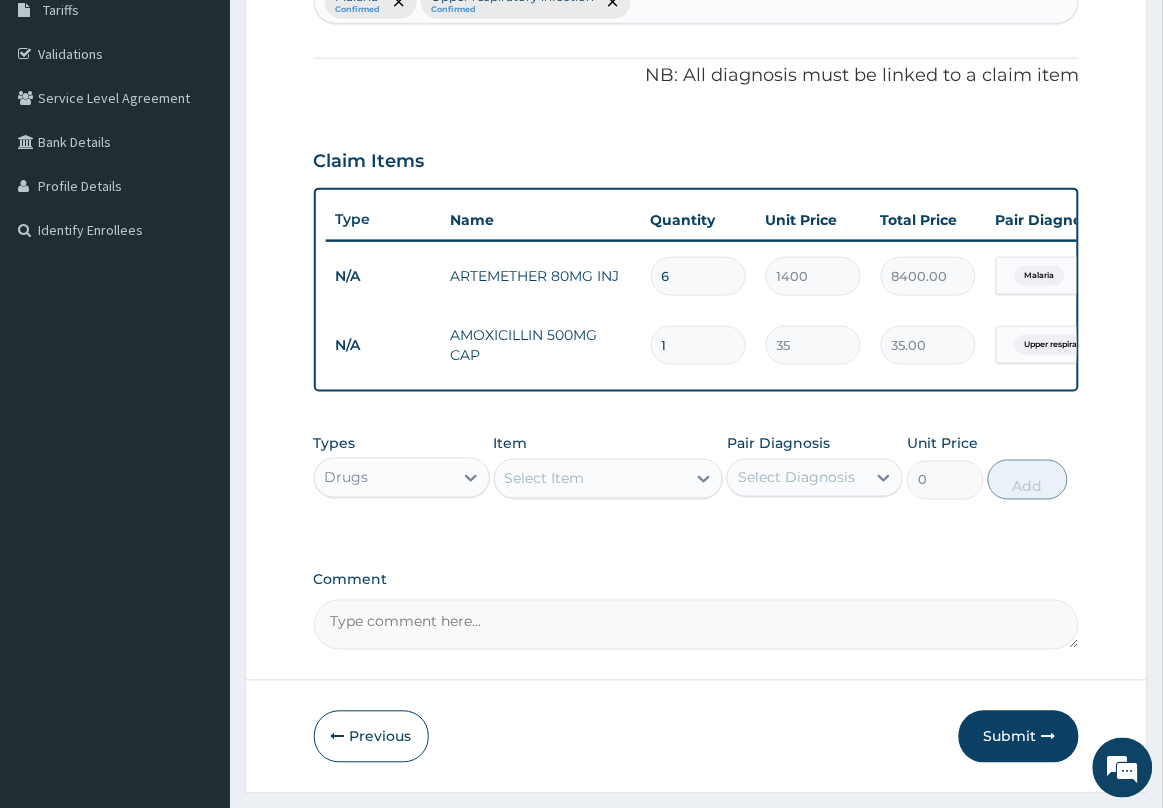 type on "15" 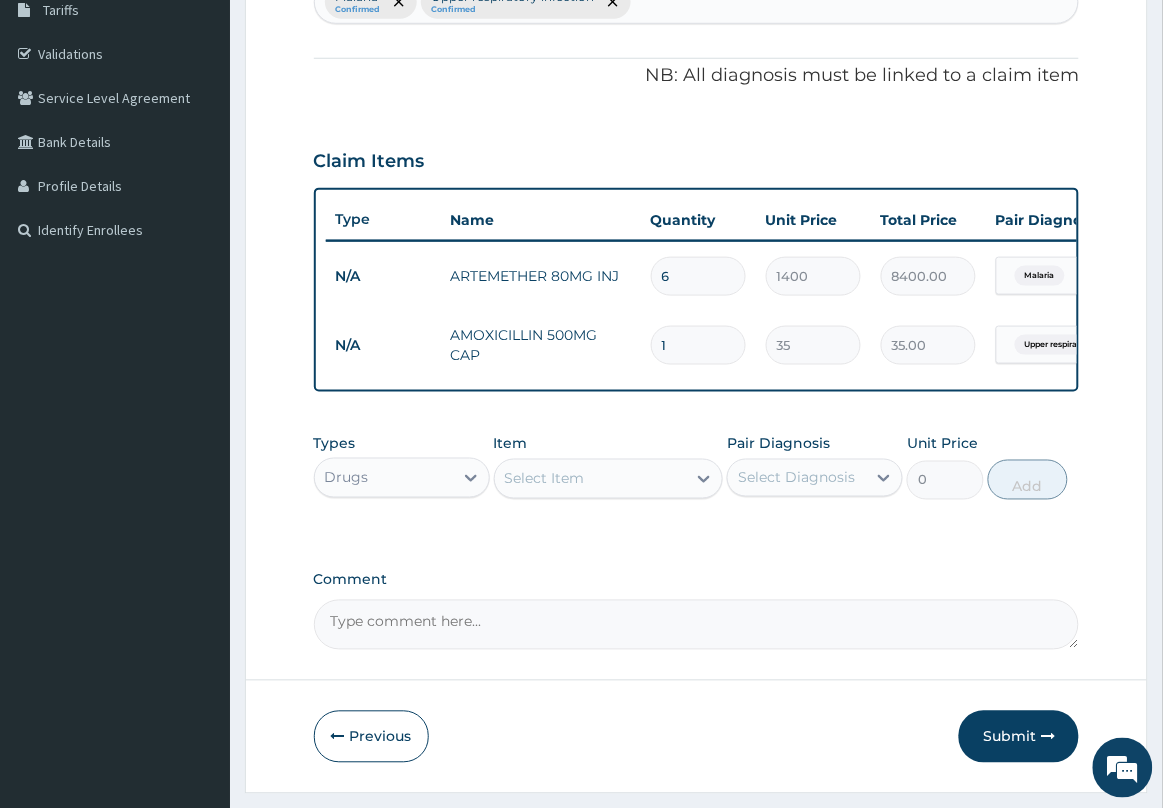 type on "525.00" 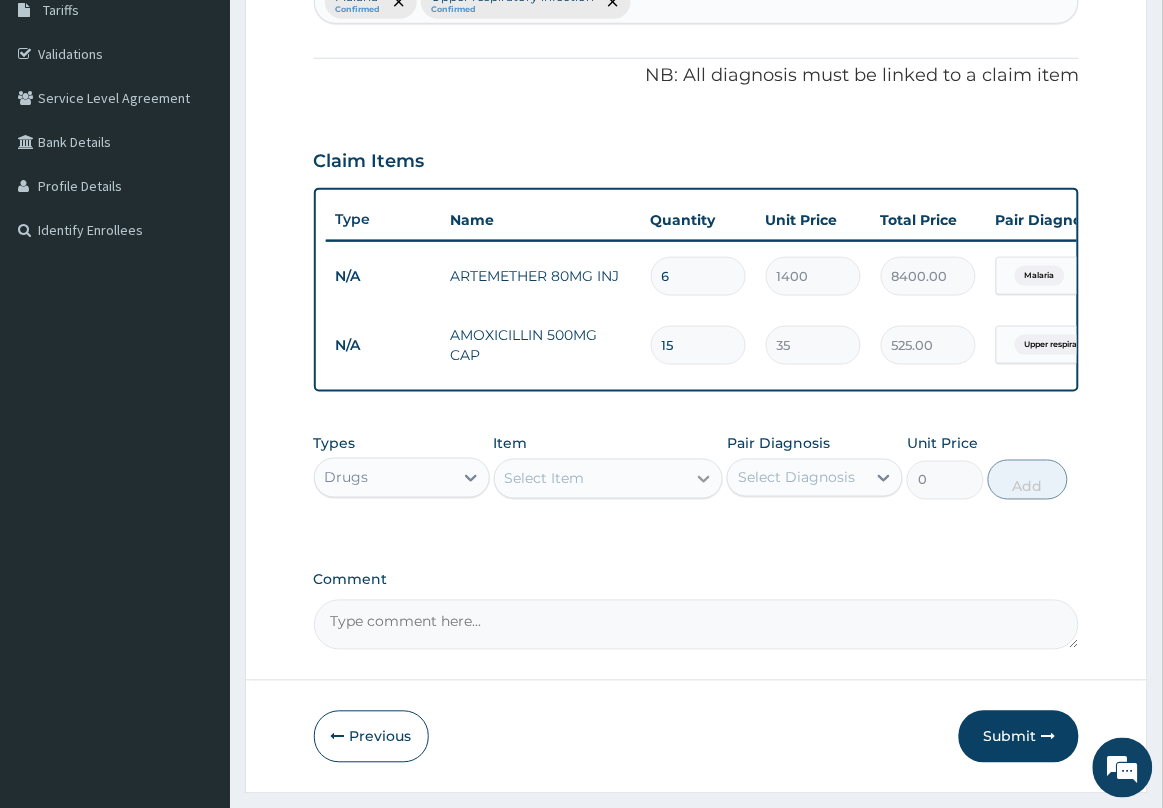type on "15" 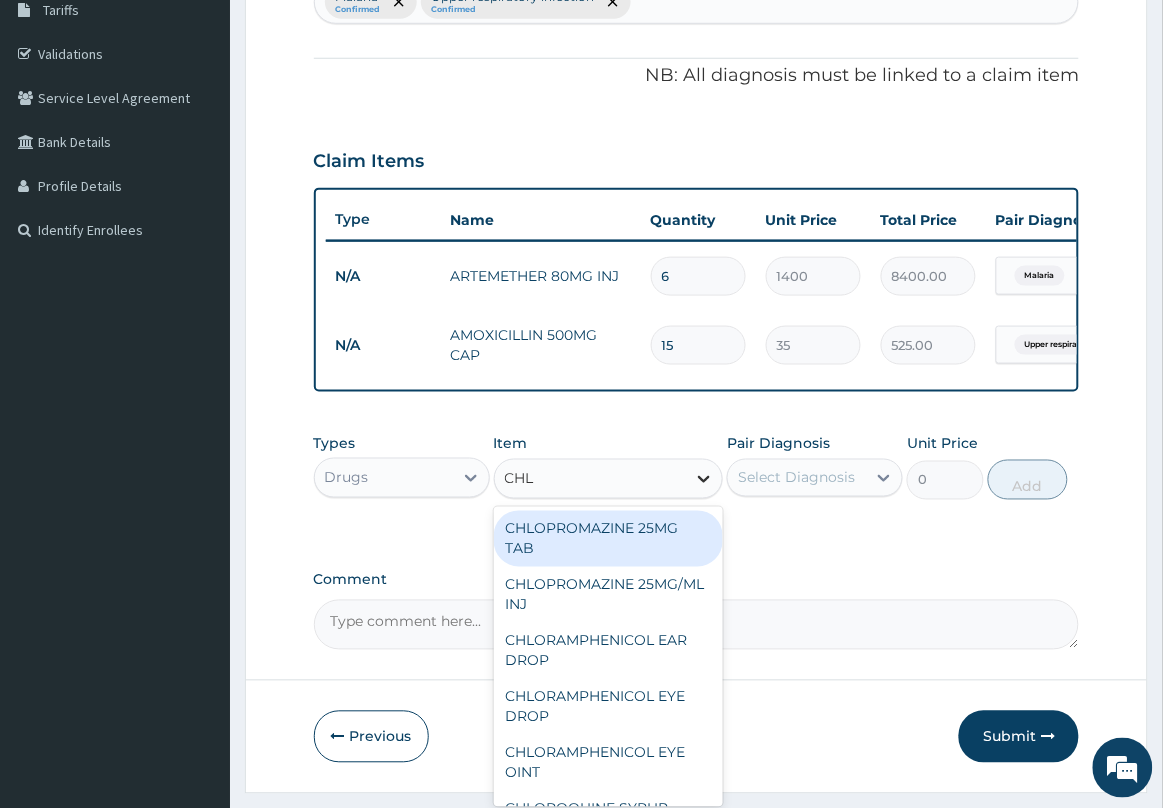 type on "CHLO" 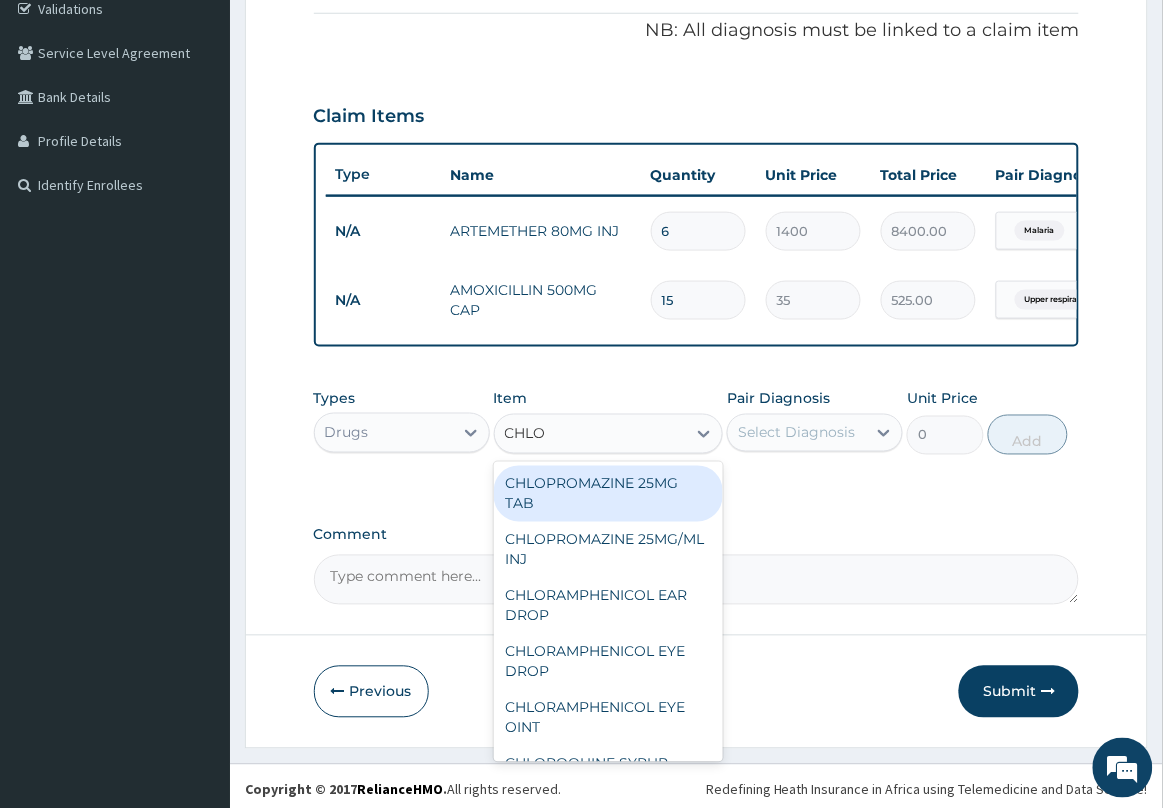 scroll, scrollTop: 408, scrollLeft: 0, axis: vertical 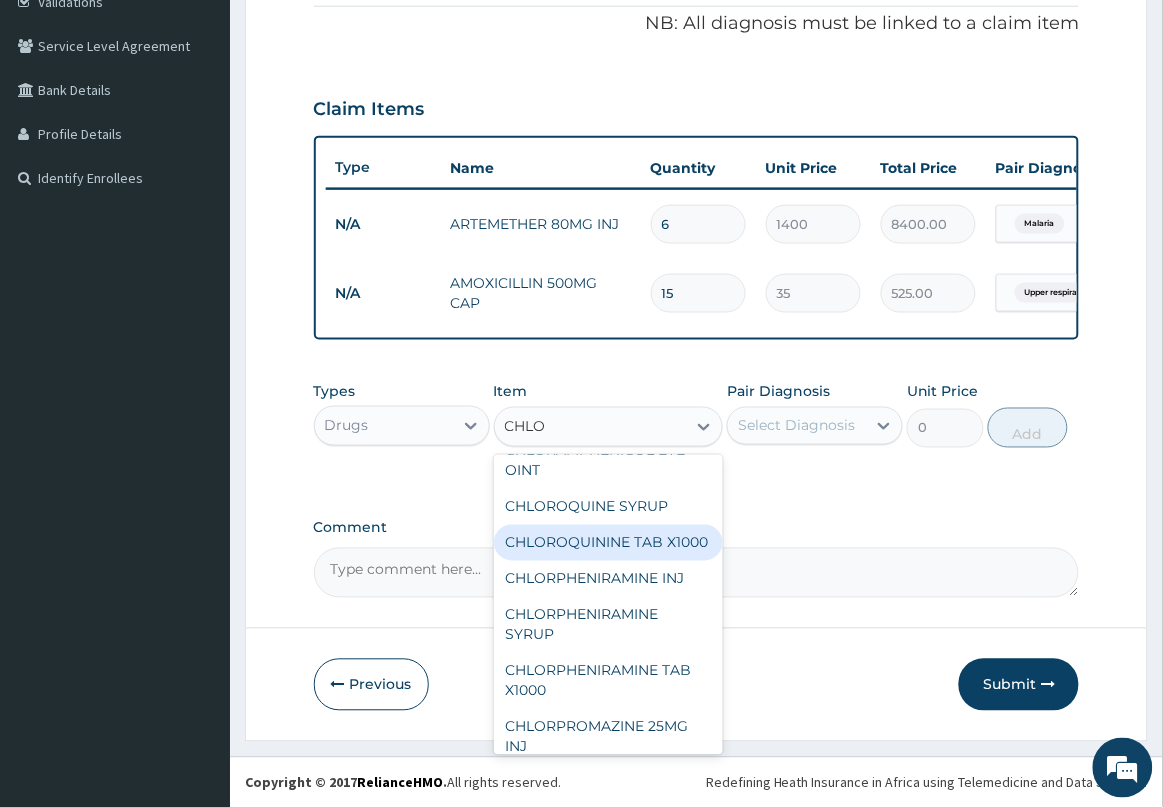 click on "CHLOROQUININE TAB X1000" at bounding box center [609, 543] 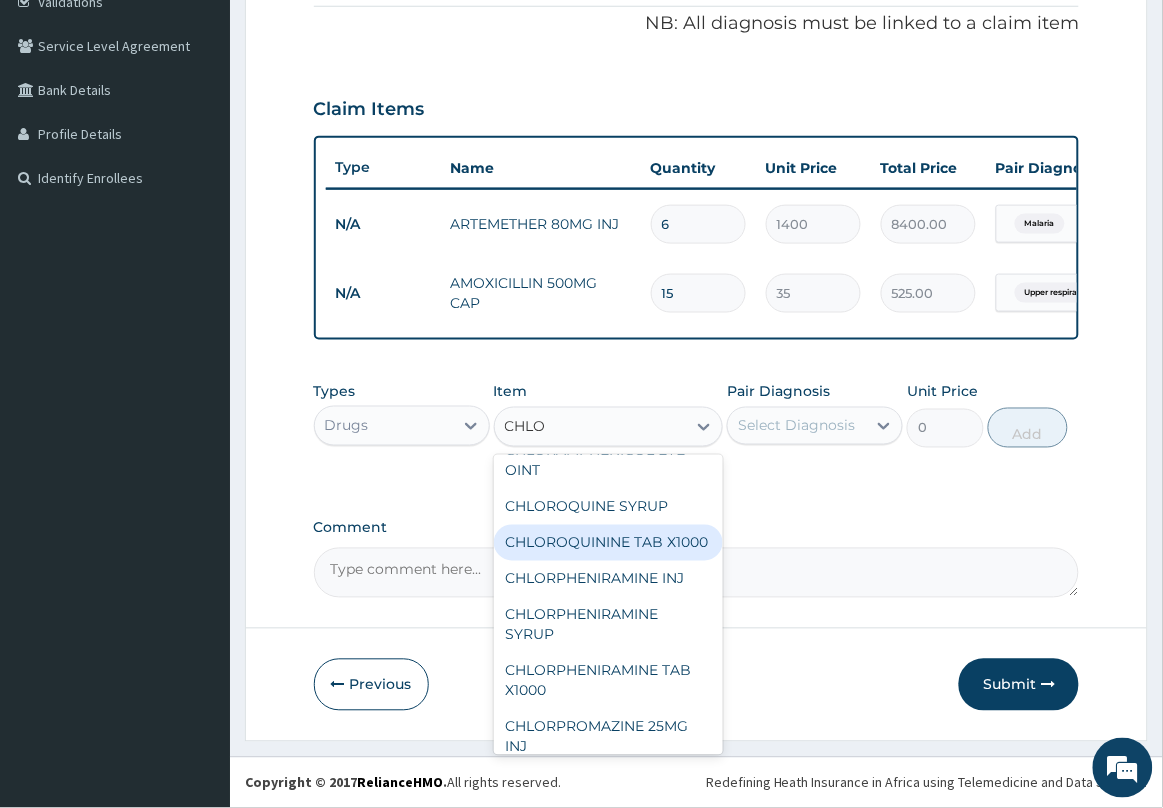 type 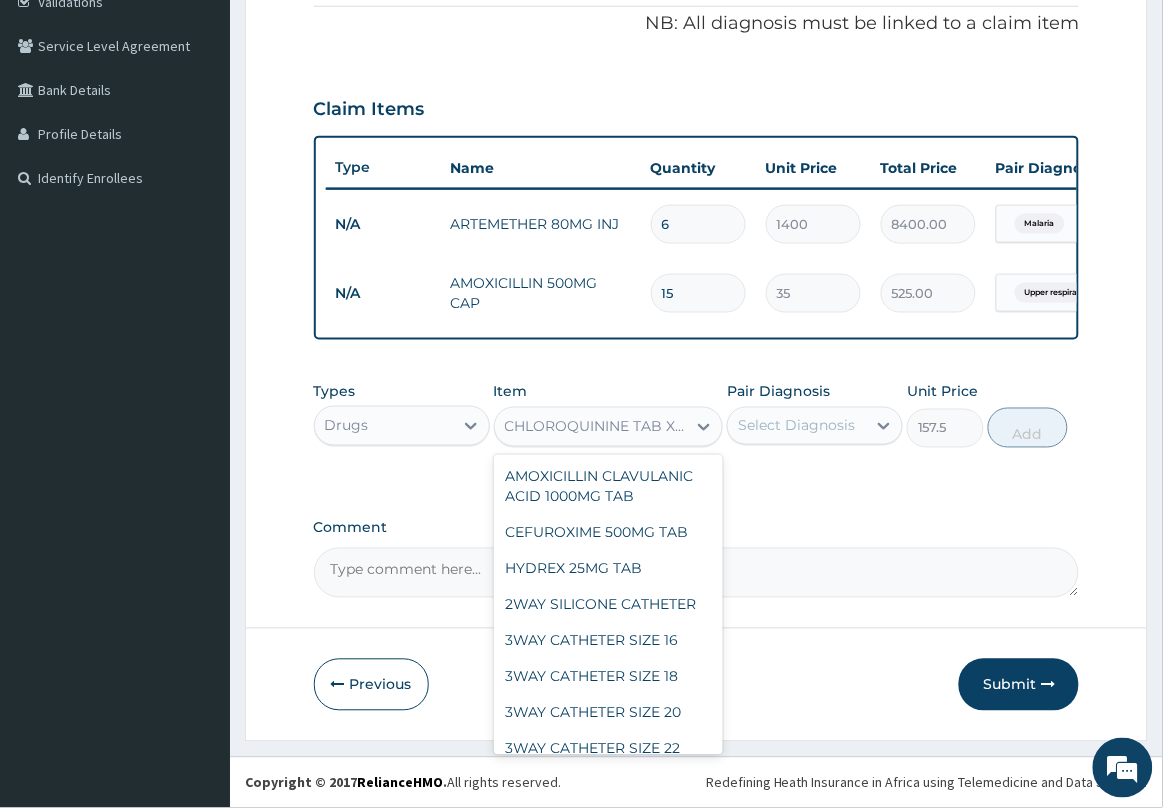 click on "CHLOROQUININE TAB X1000" at bounding box center (597, 427) 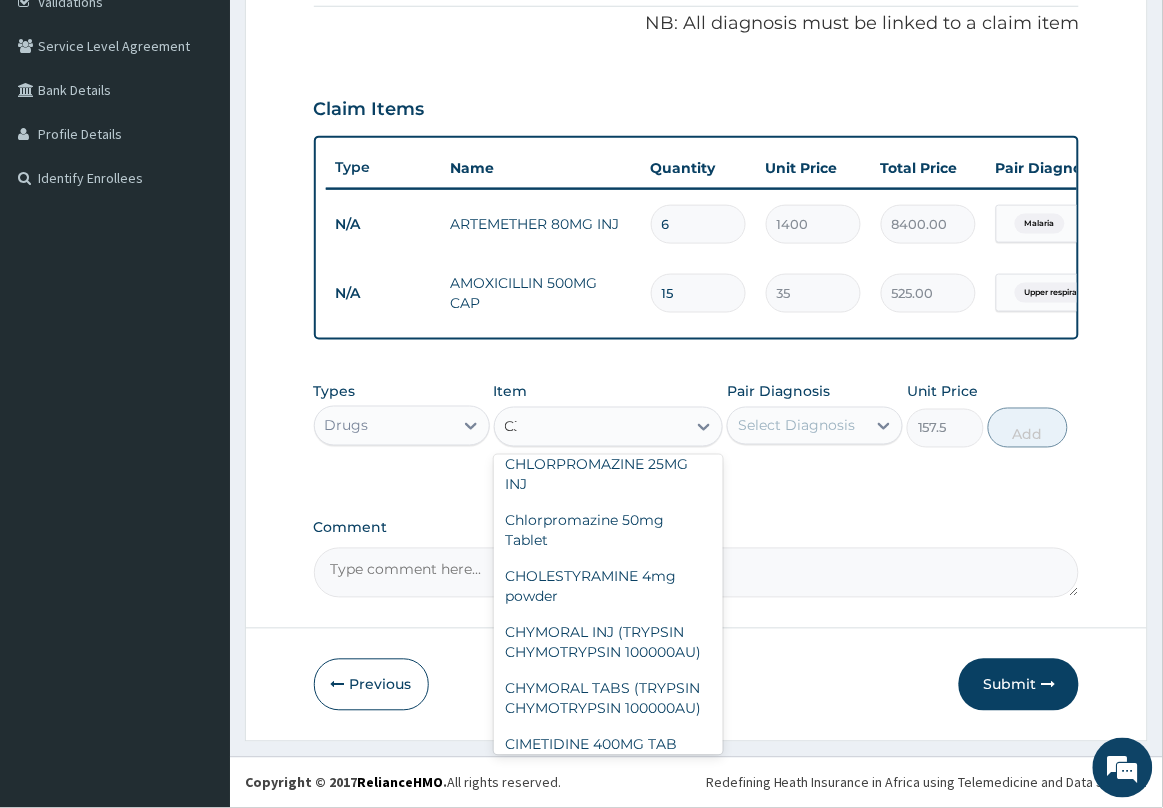 scroll, scrollTop: 0, scrollLeft: 0, axis: both 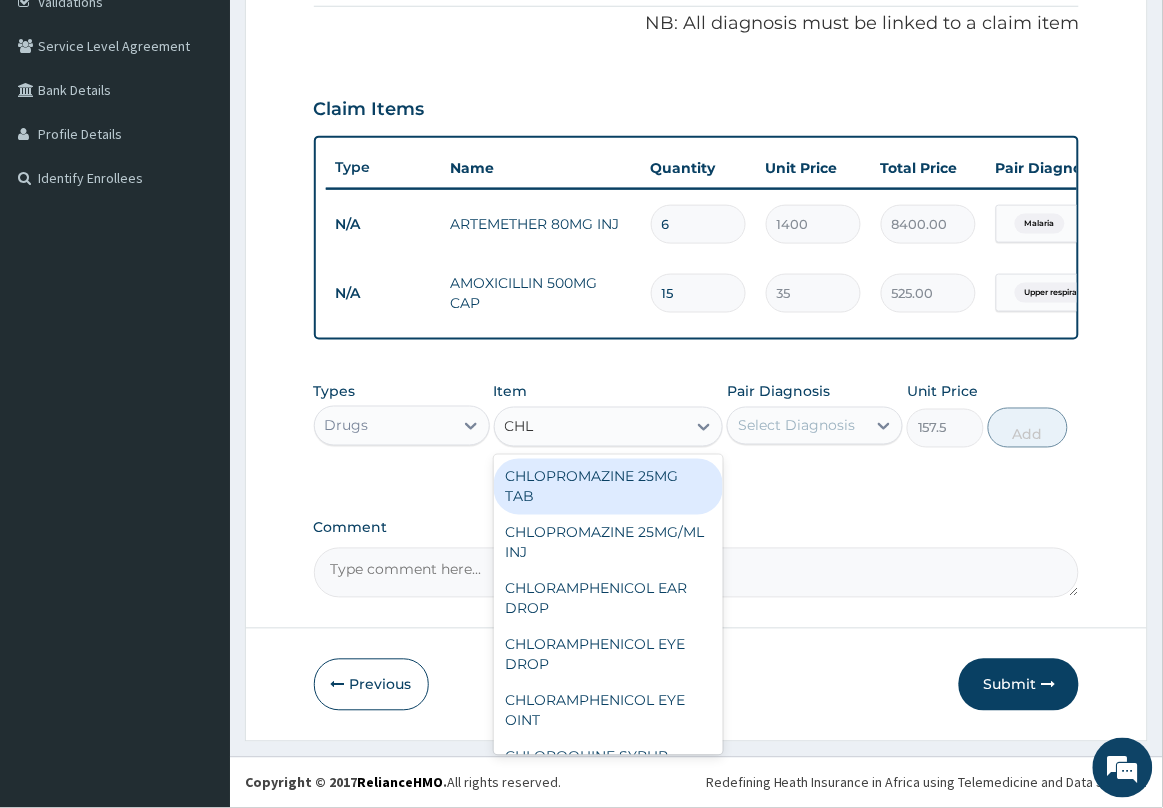 type on "CHLO" 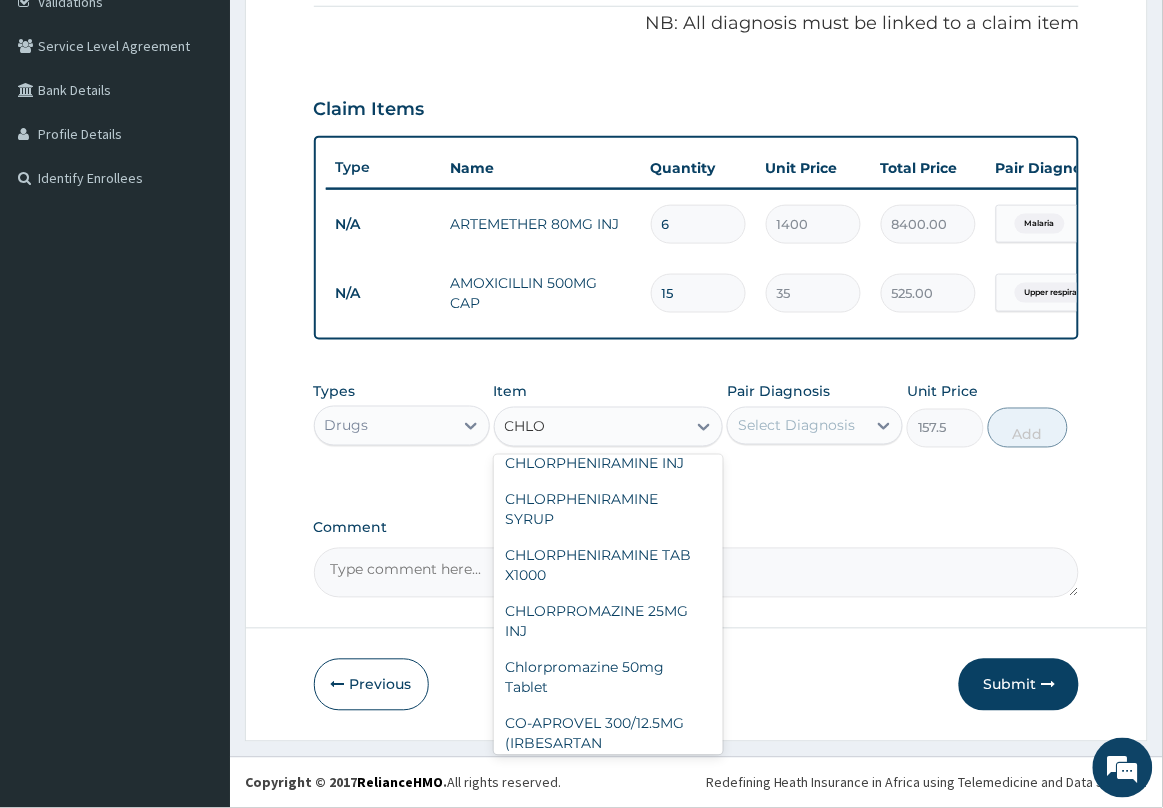 scroll, scrollTop: 375, scrollLeft: 0, axis: vertical 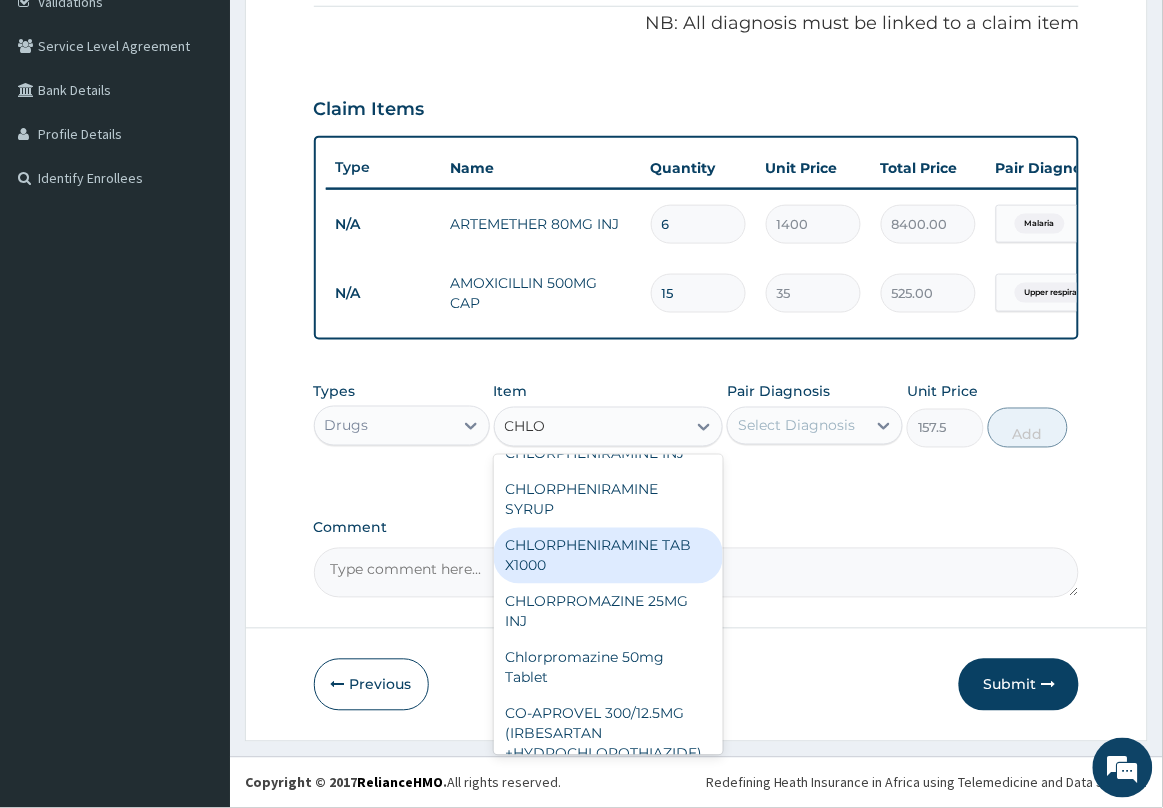 click on "CHLORPHENIRAMINE TAB X1000" at bounding box center (609, 556) 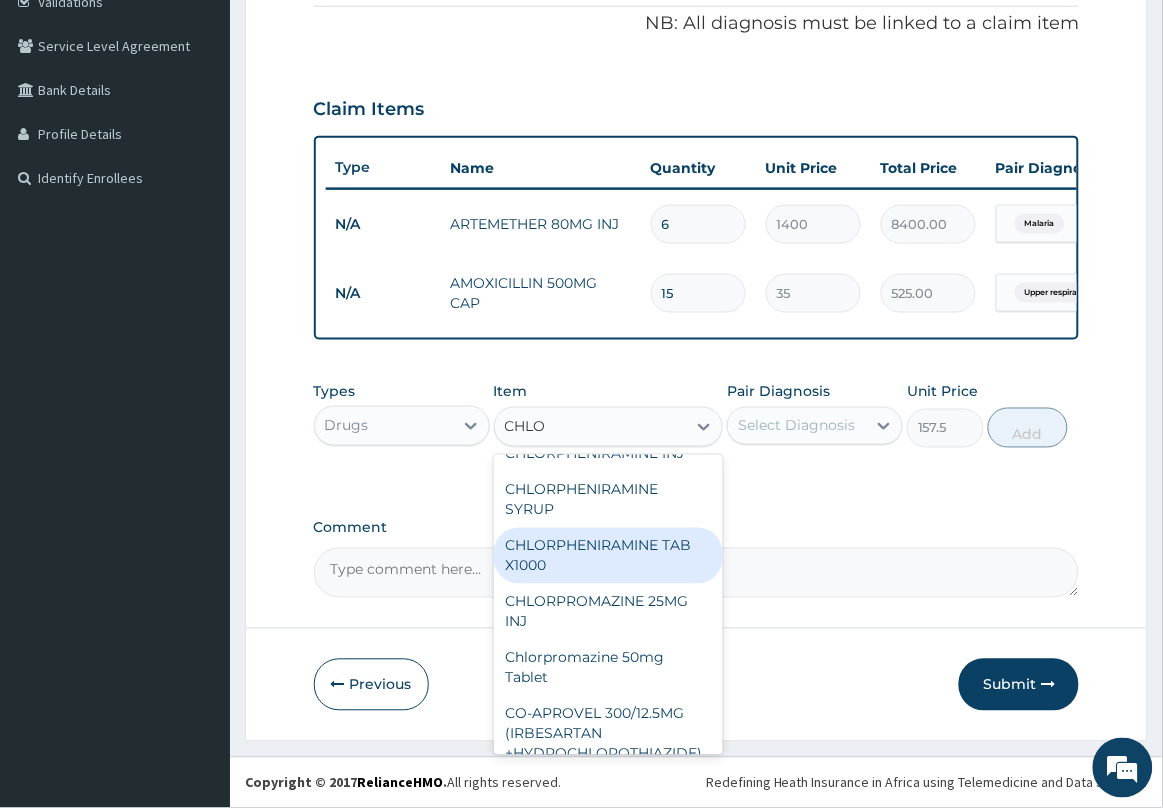 type 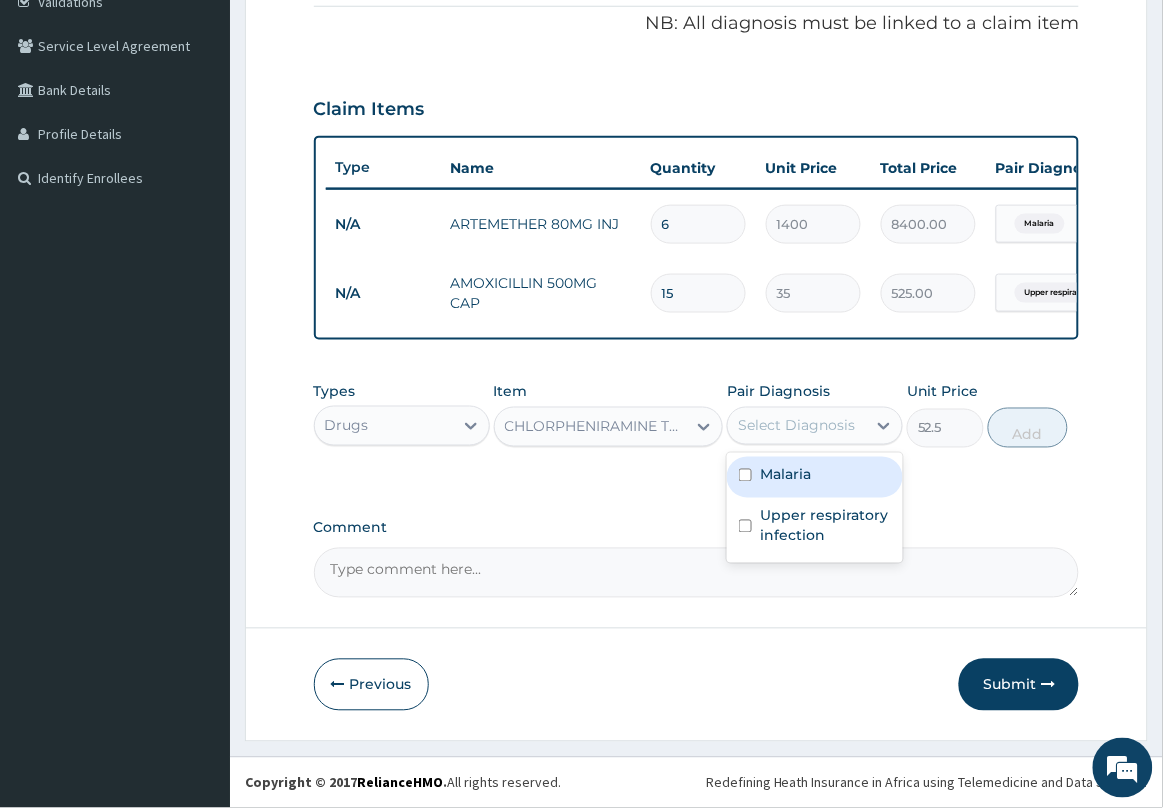 click on "Select Diagnosis" at bounding box center [797, 426] 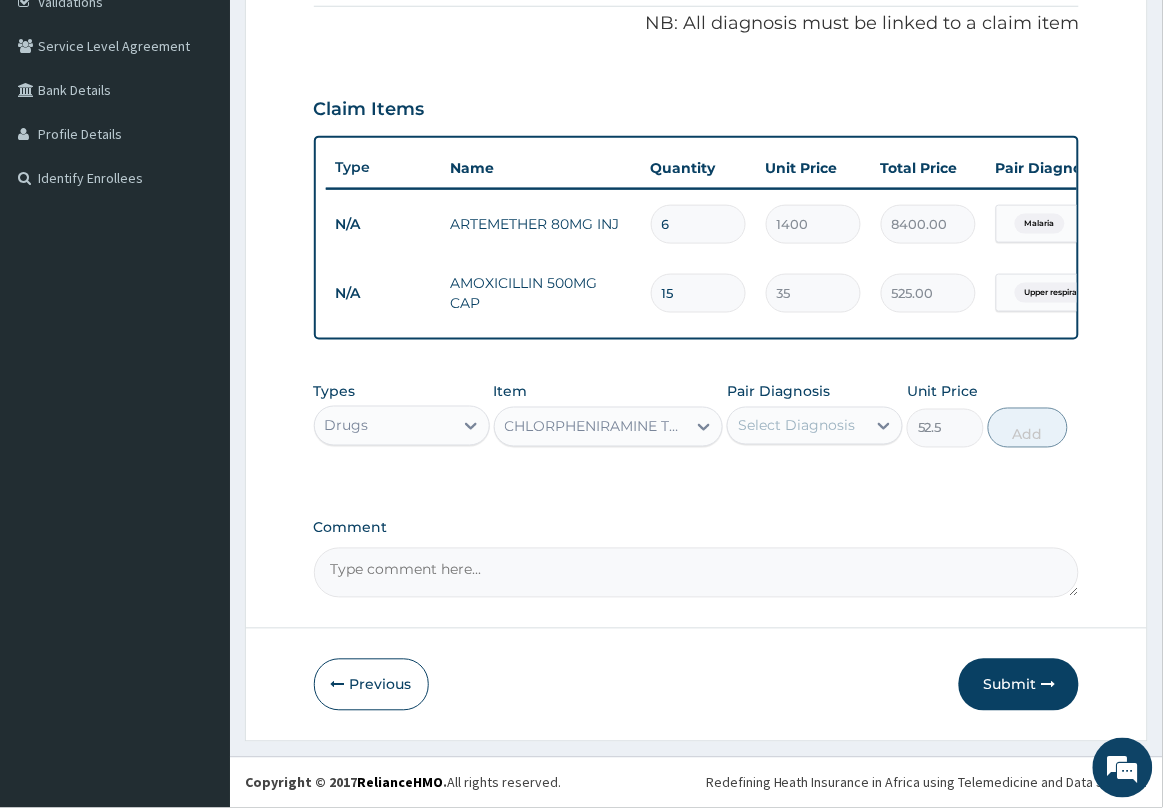 click on "Select Diagnosis" at bounding box center [796, 426] 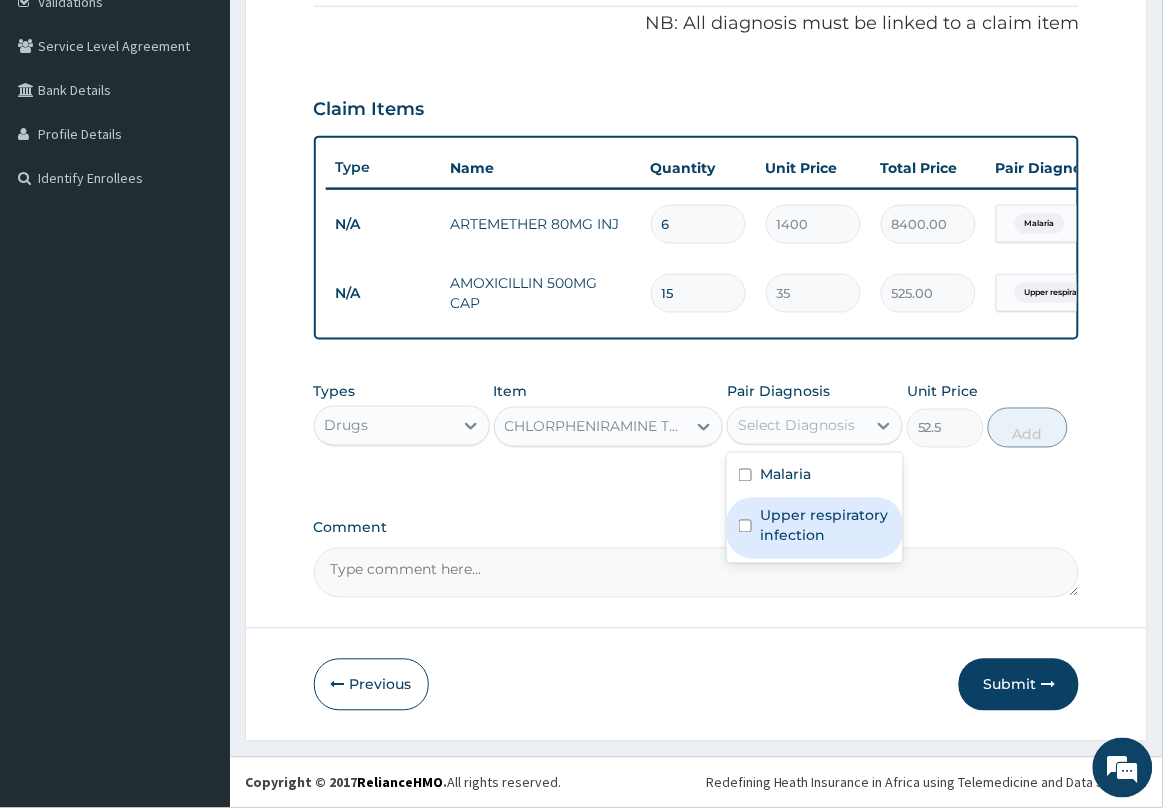 click on "Upper respiratory infection" at bounding box center (825, 526) 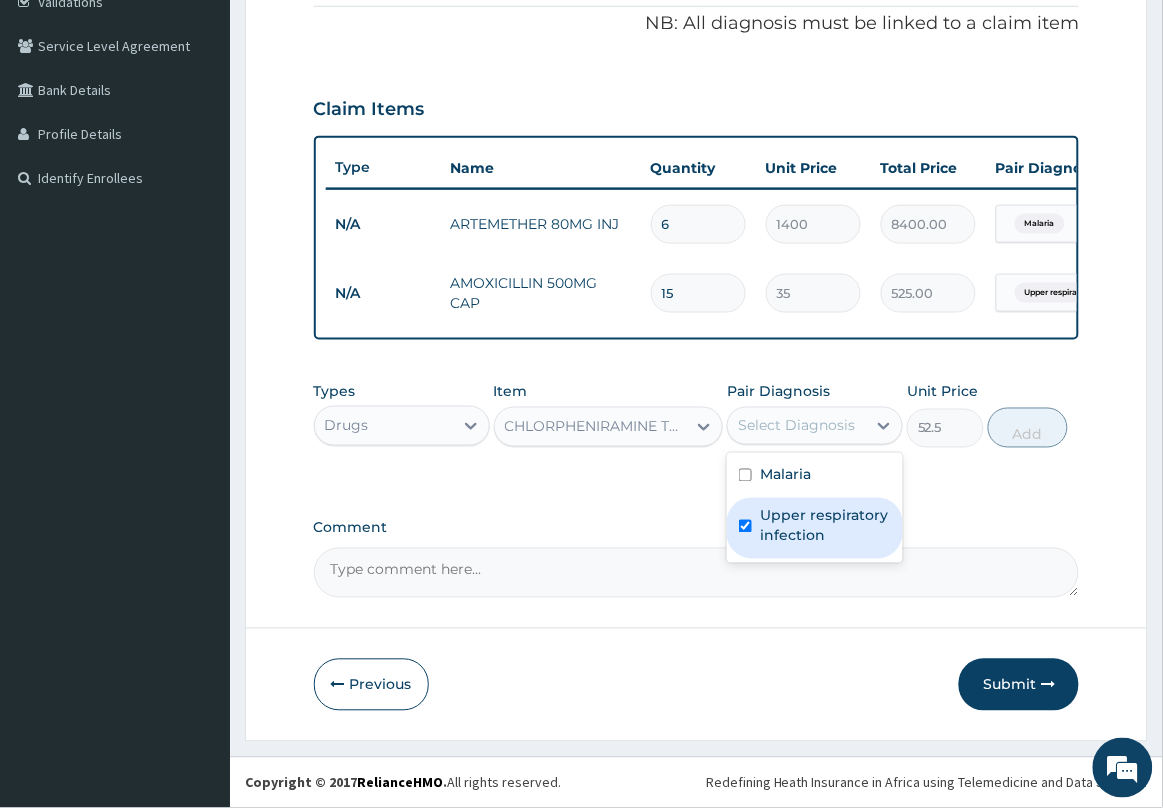 checkbox on "true" 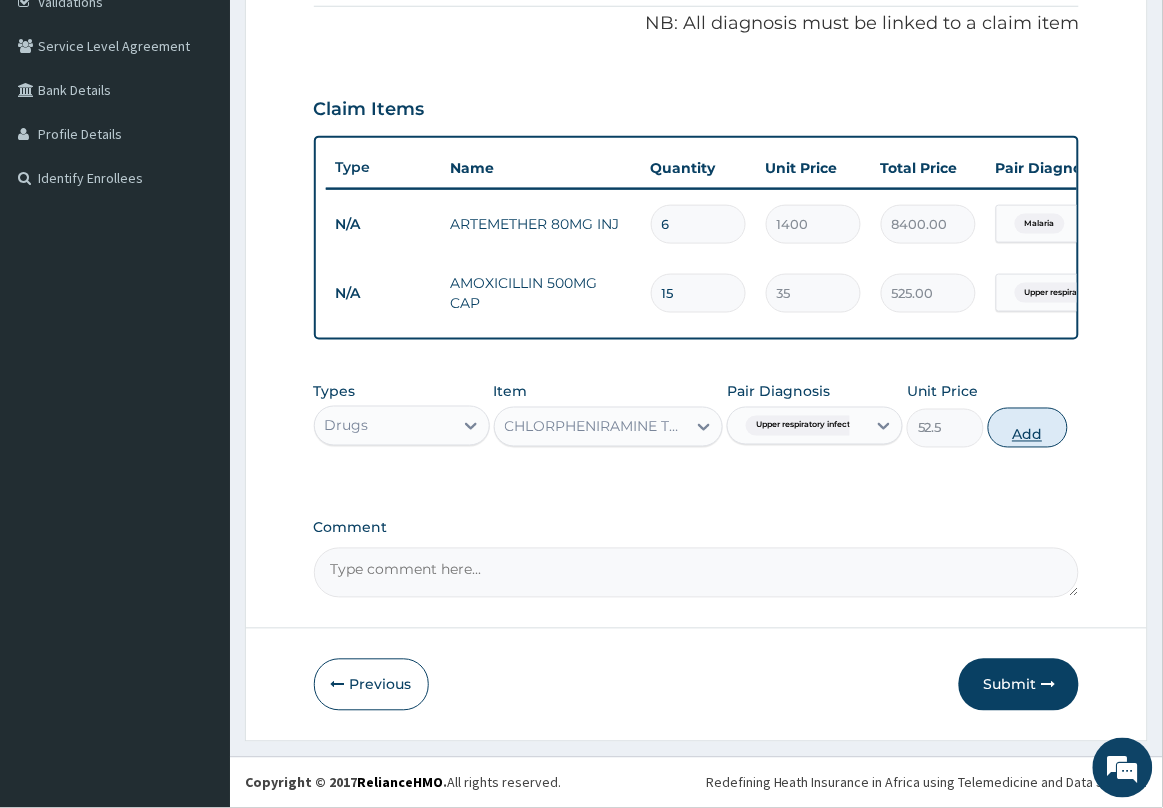 click on "Add" at bounding box center [1028, 428] 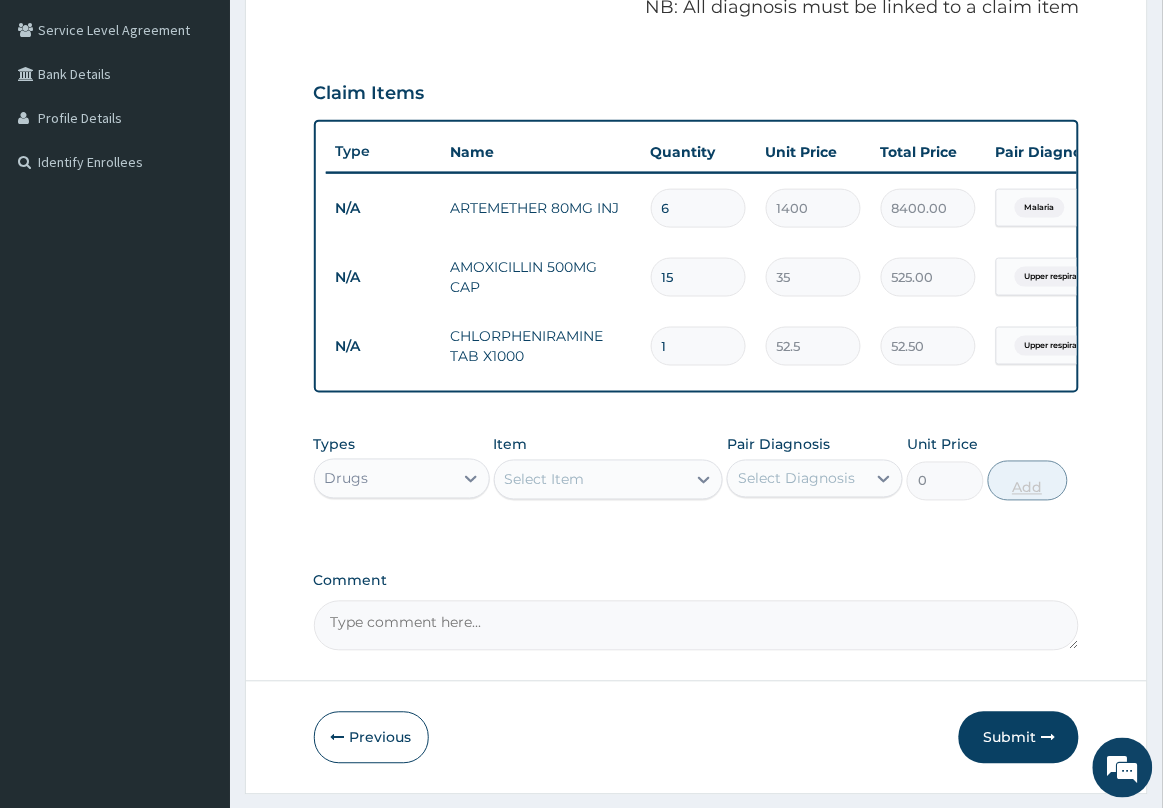 type 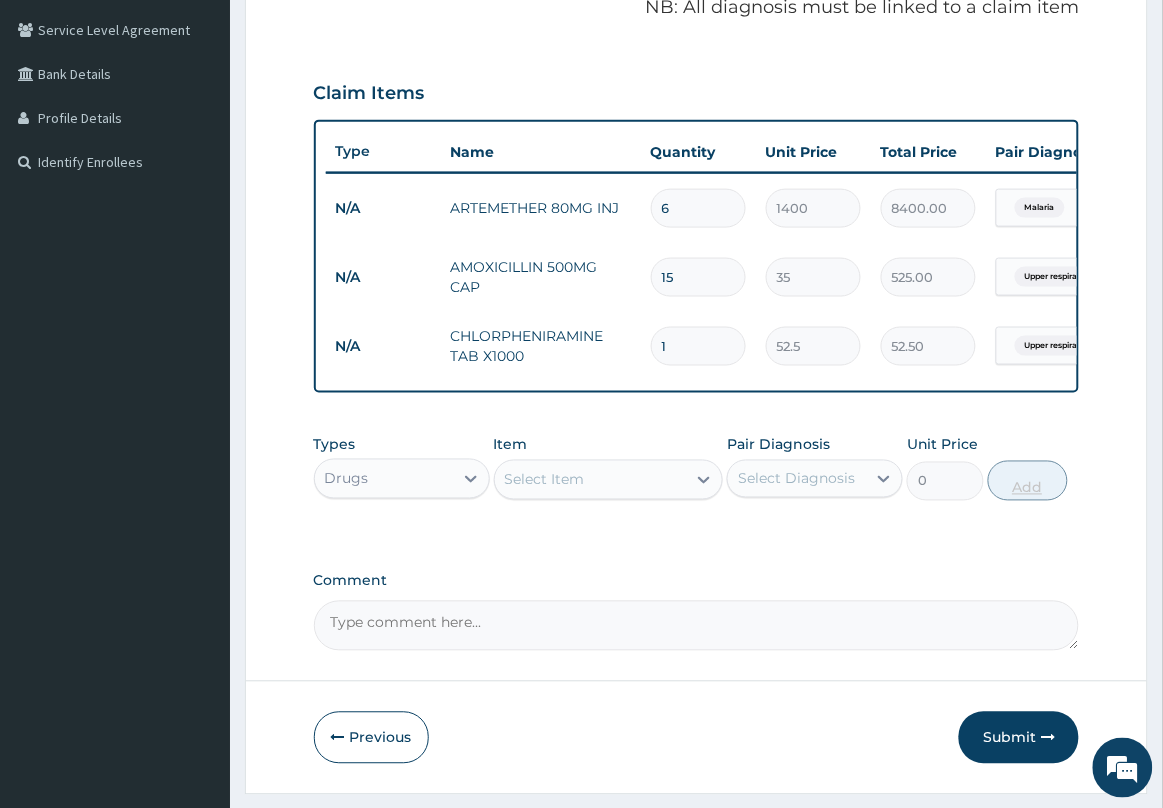 type on "0.00" 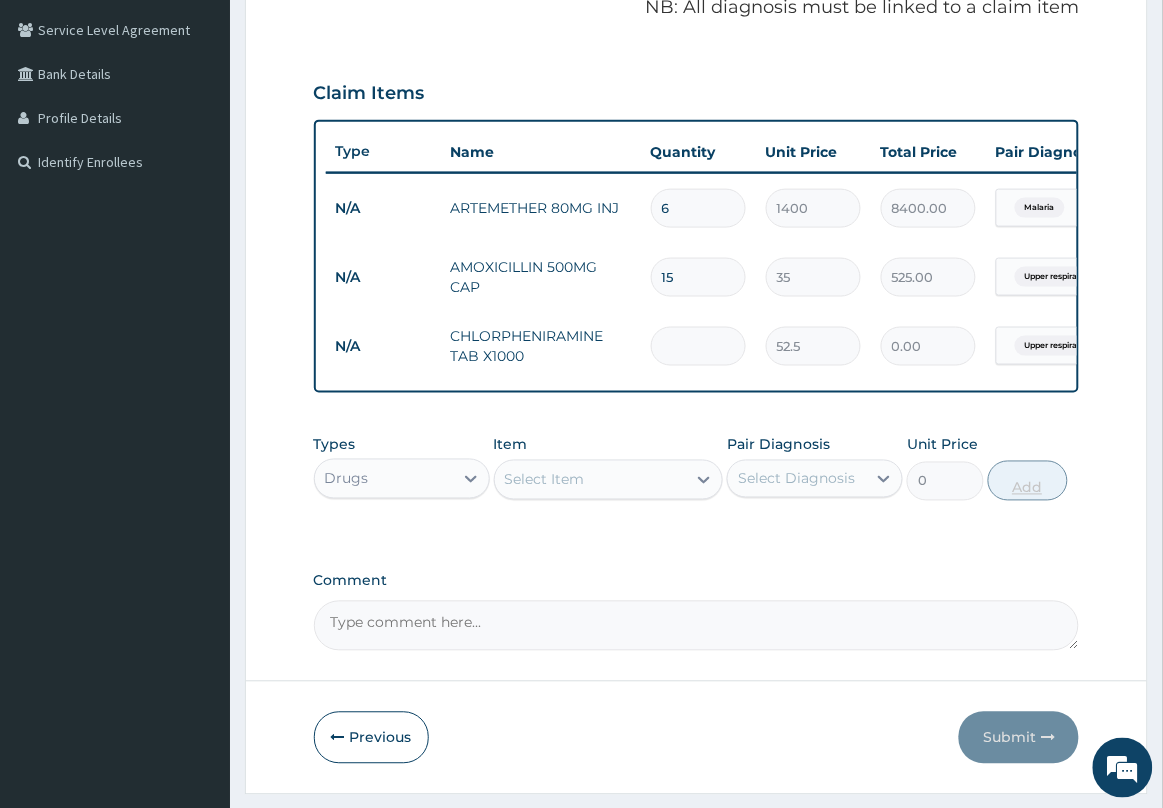 type on "3" 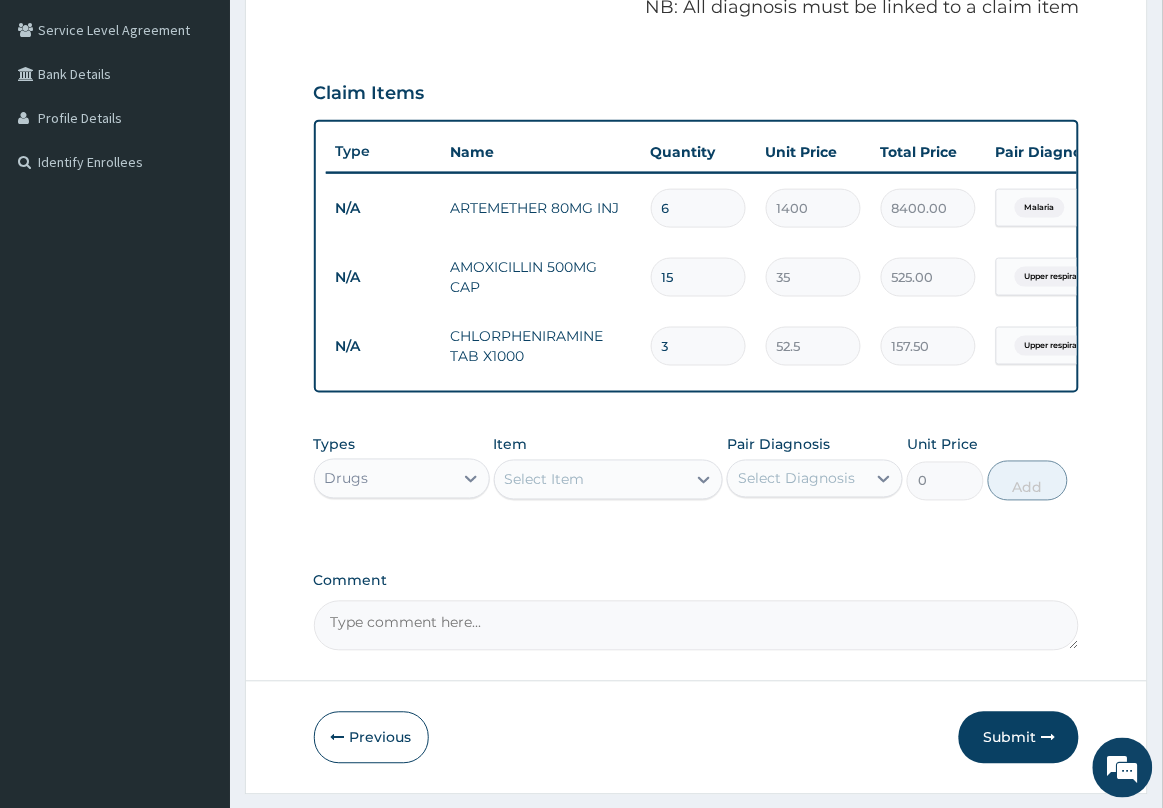 type on "3" 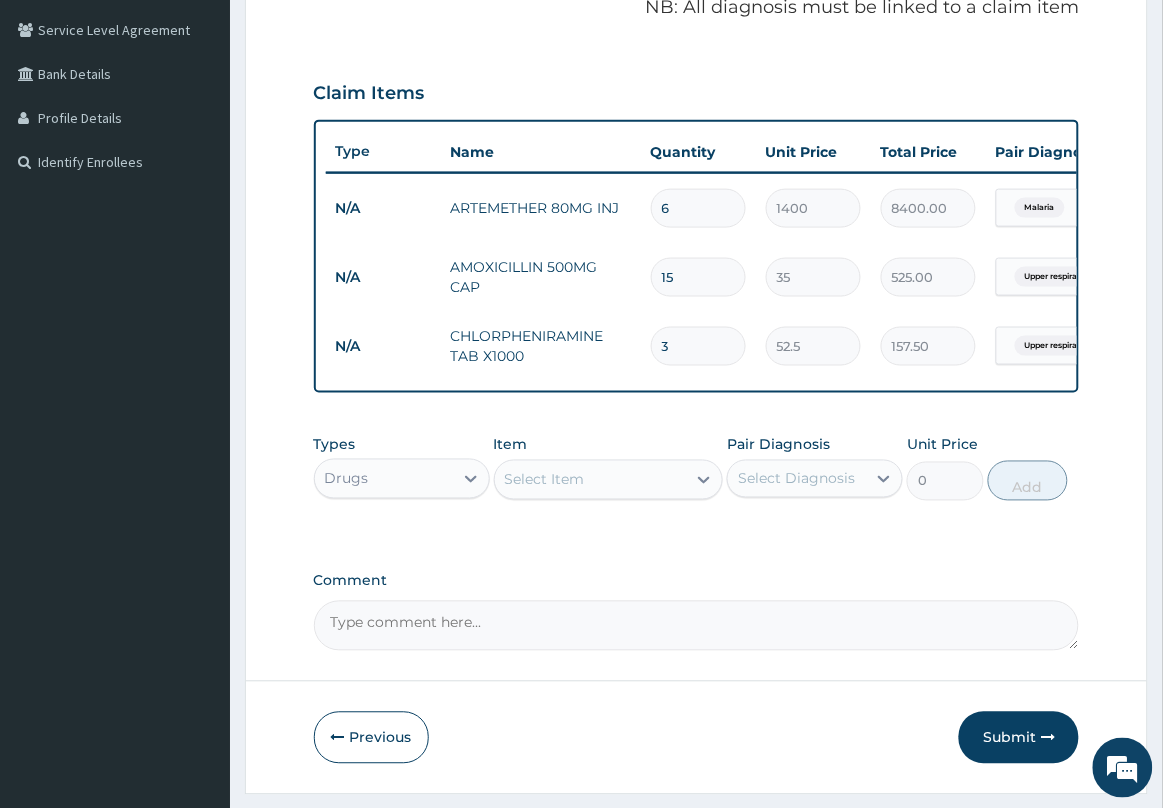click on "Select Item" at bounding box center [591, 480] 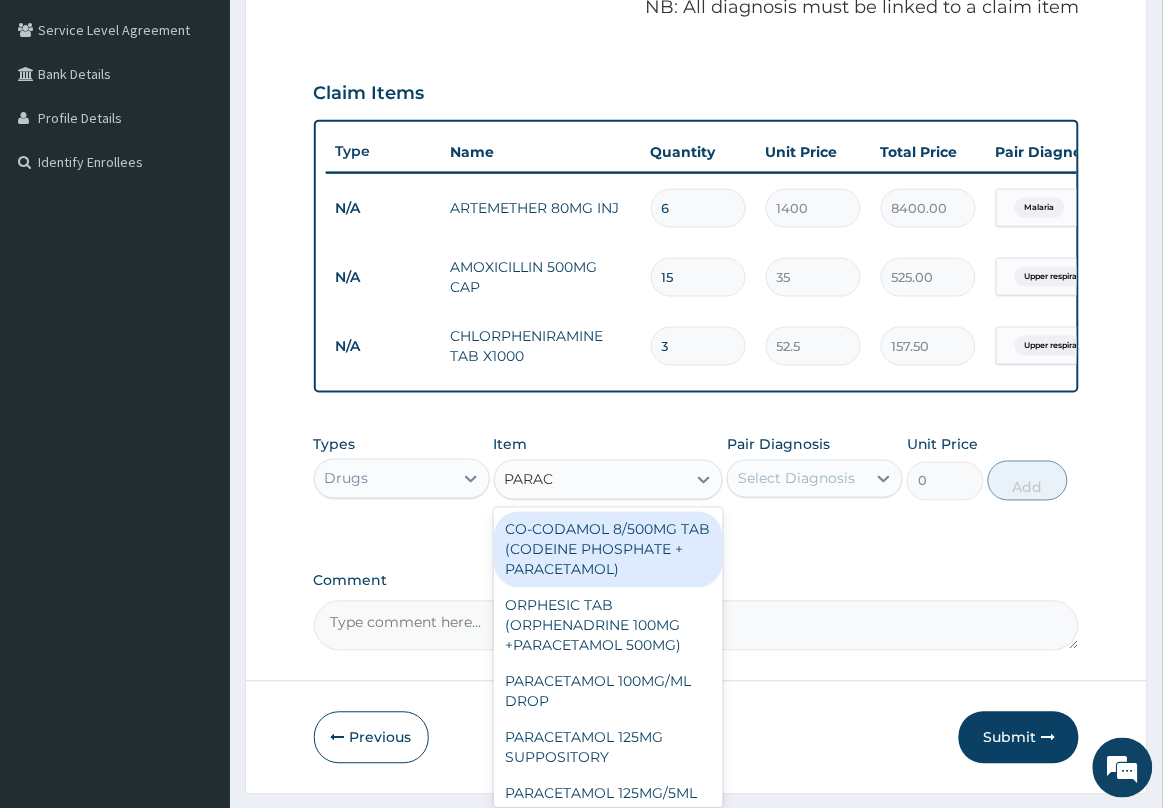 type on "PARACE" 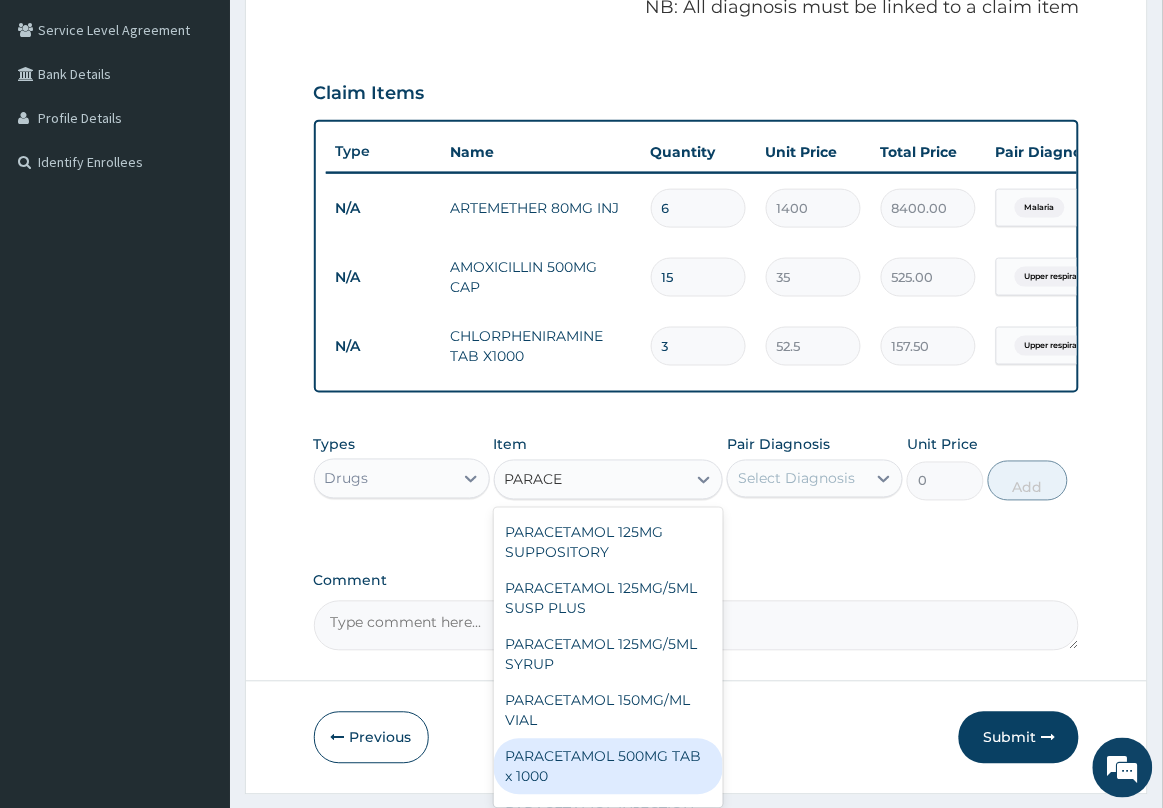 scroll, scrollTop: 327, scrollLeft: 0, axis: vertical 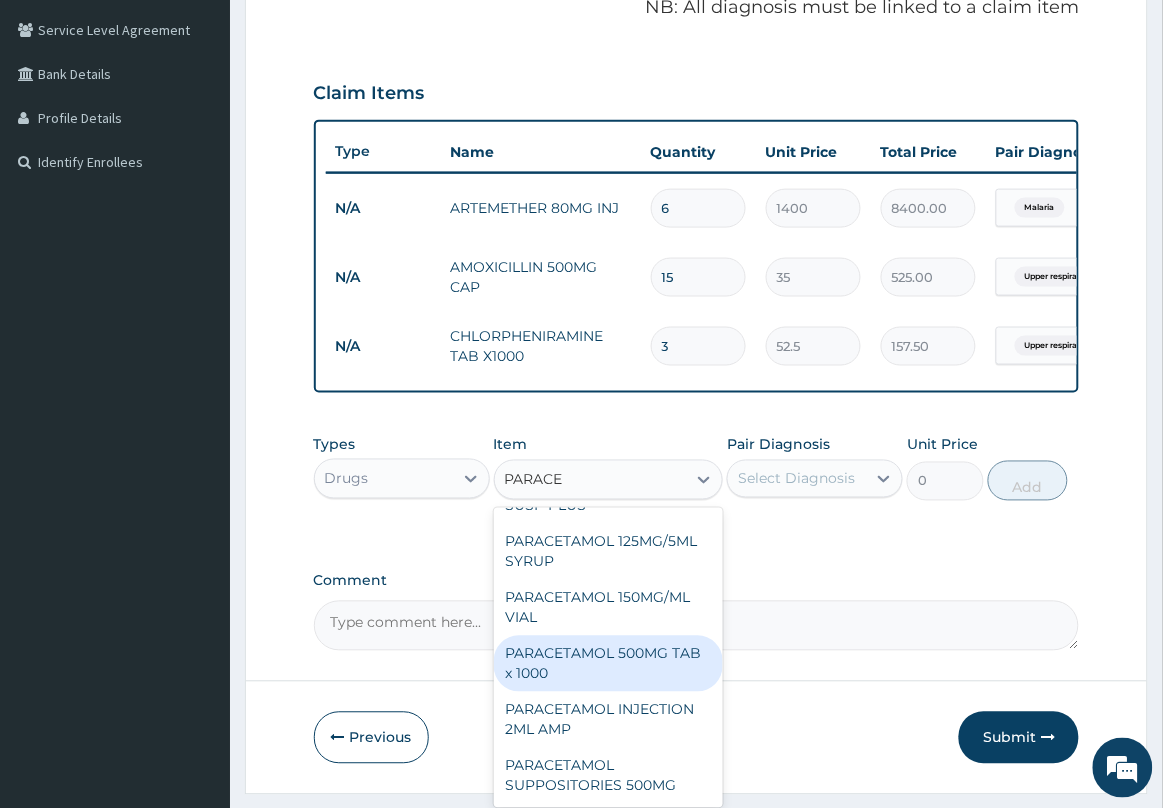 click on "PARACETAMOL 500MG TAB x 1000" at bounding box center (609, 664) 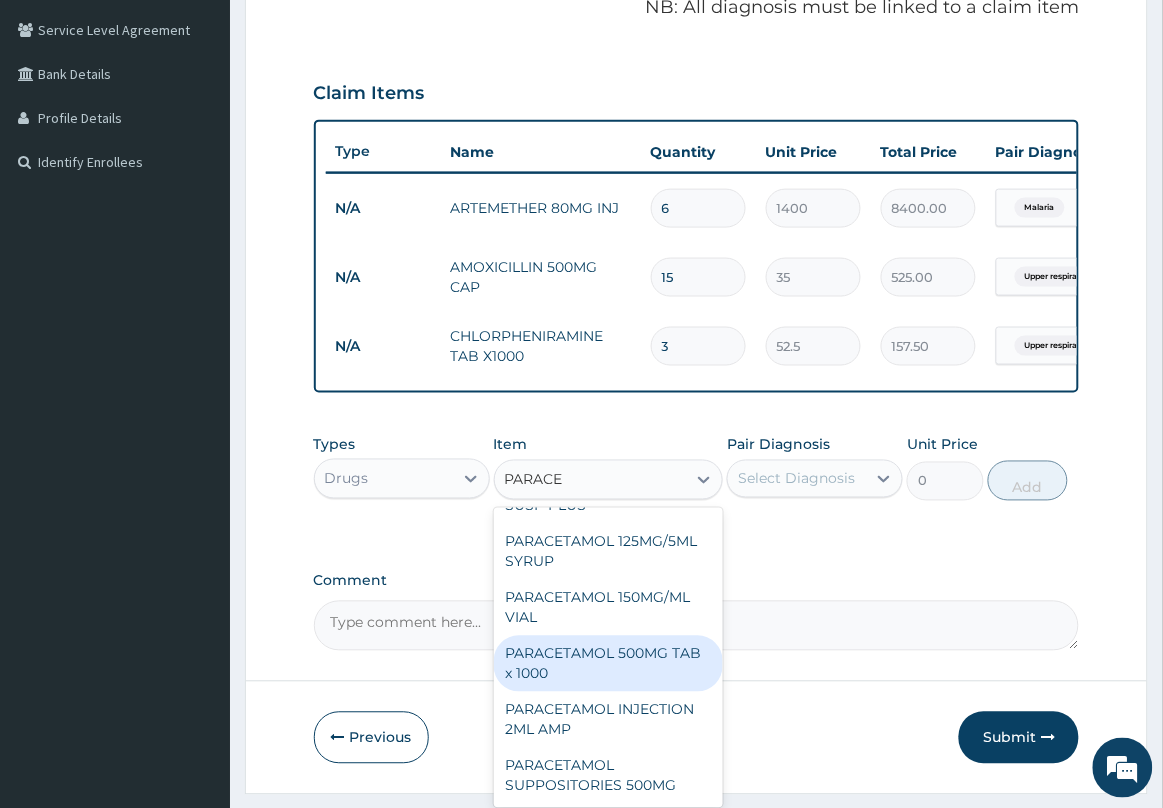 type 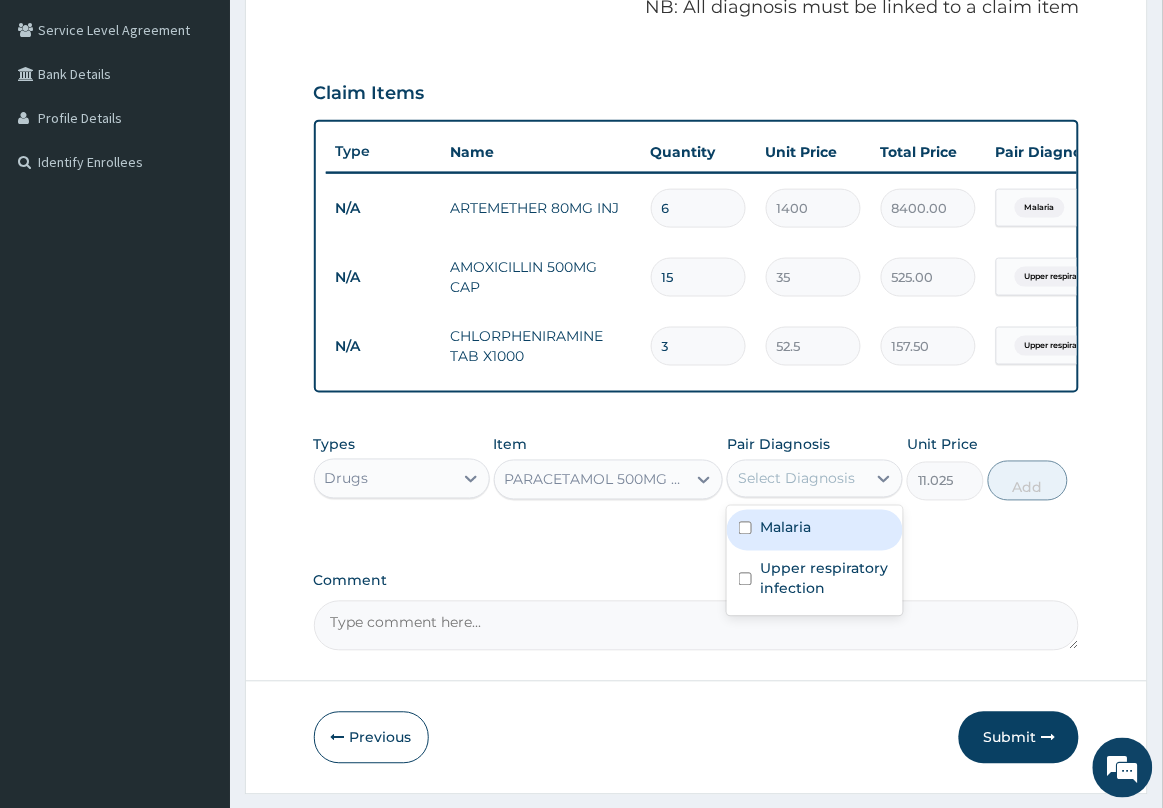 click on "Select Diagnosis" at bounding box center [796, 479] 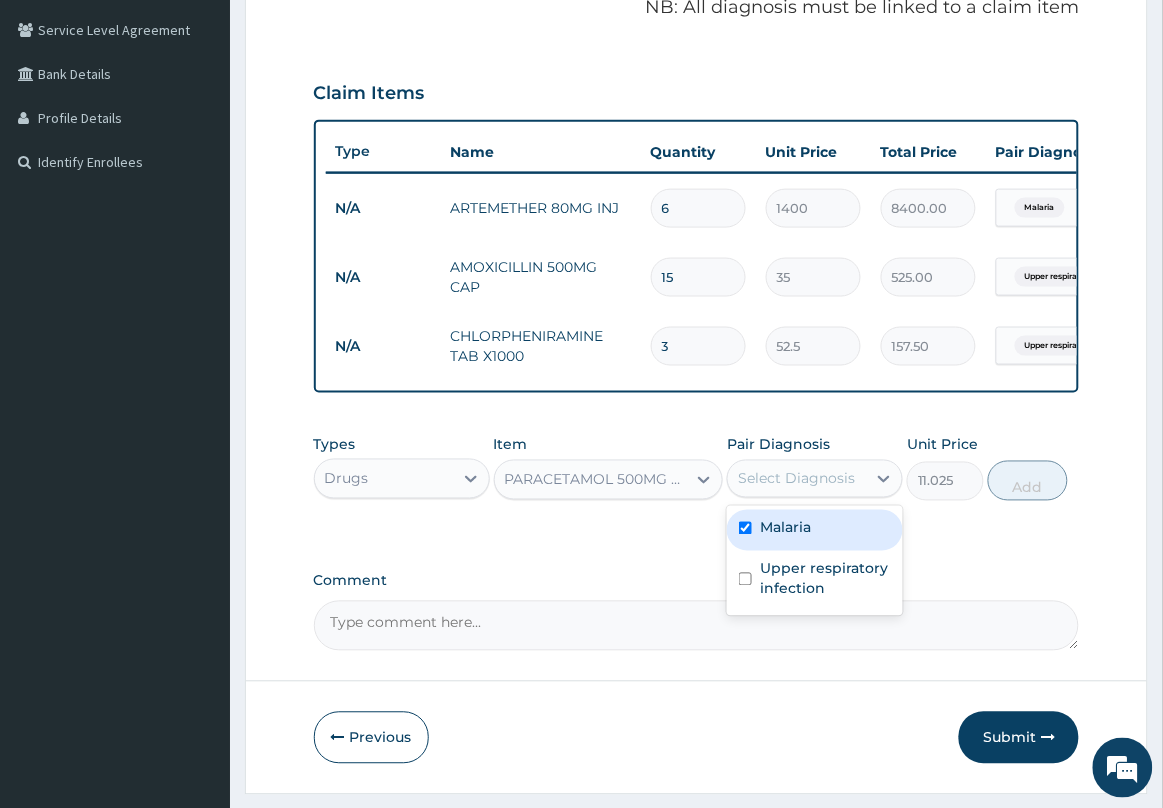 checkbox on "true" 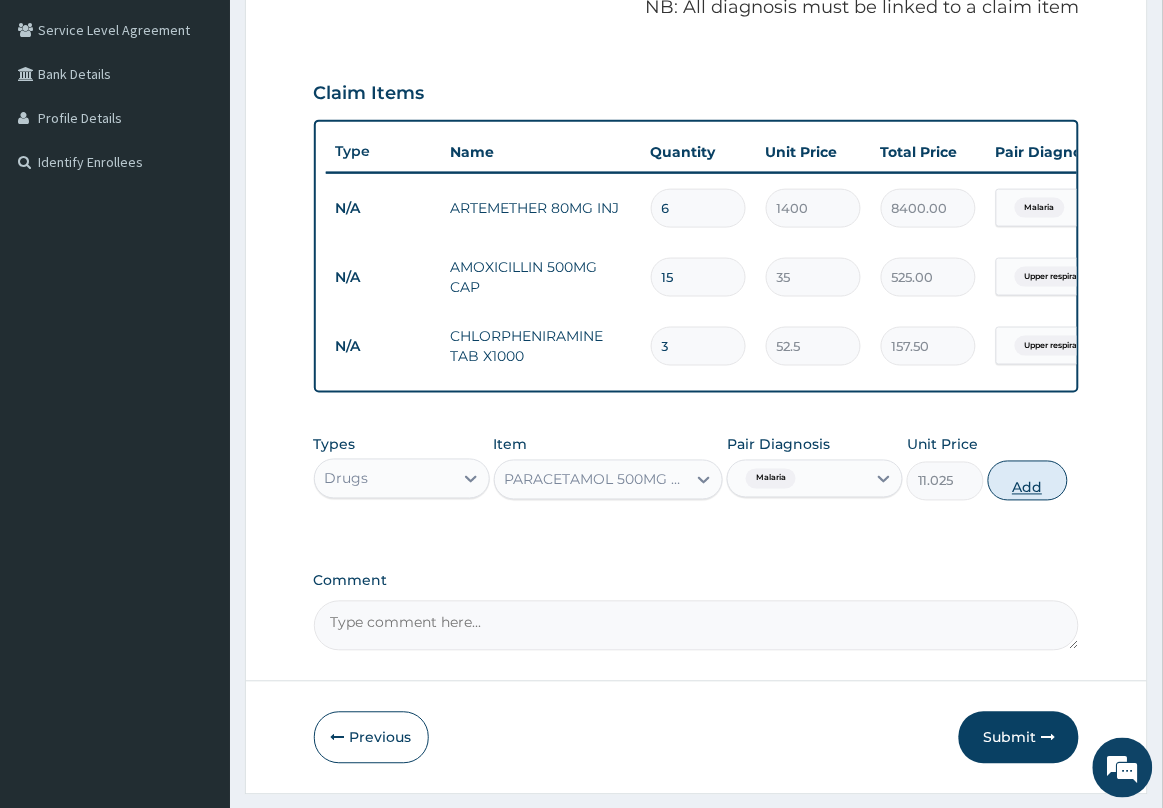 click on "Add" at bounding box center (1028, 481) 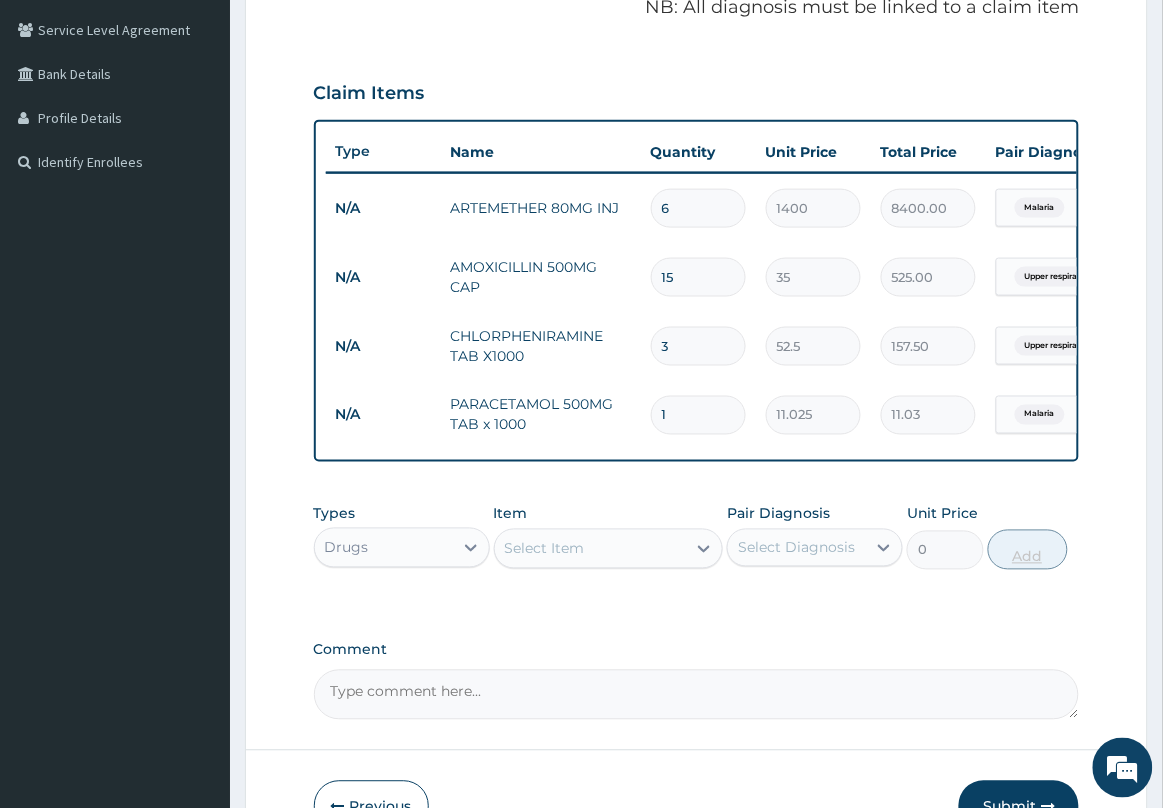 type on "18" 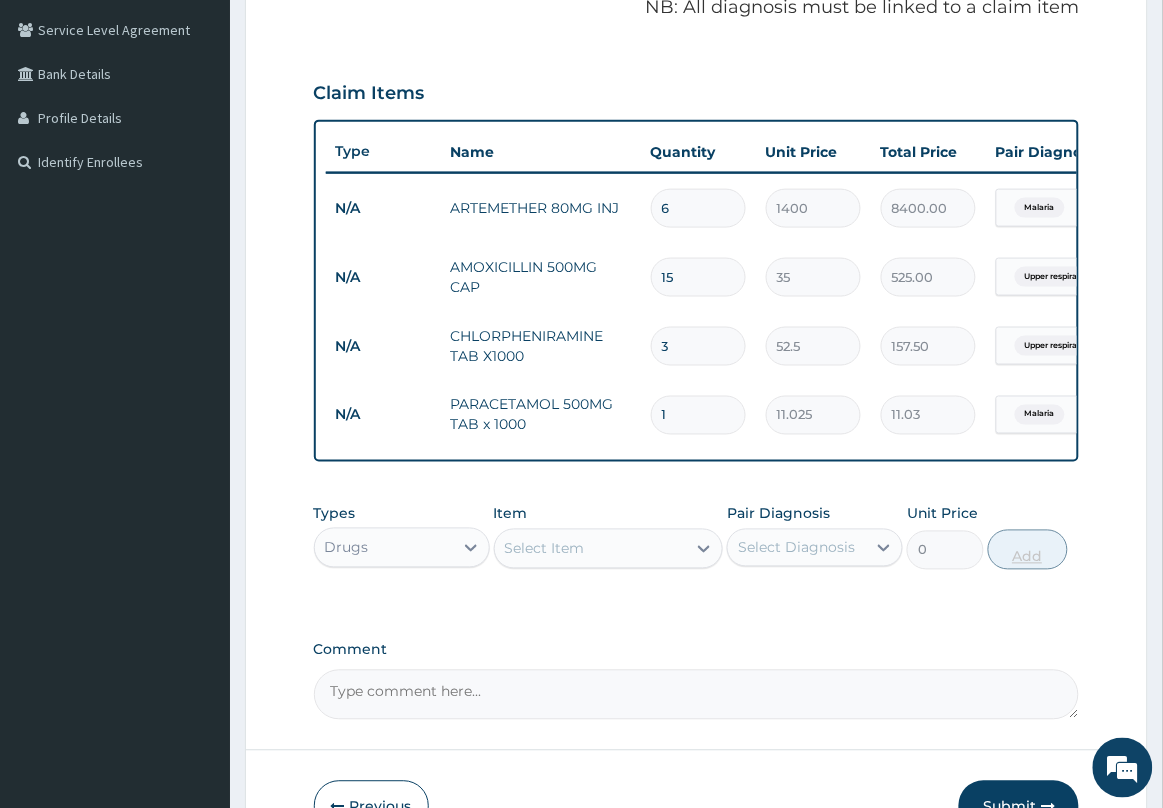 type on "198.45" 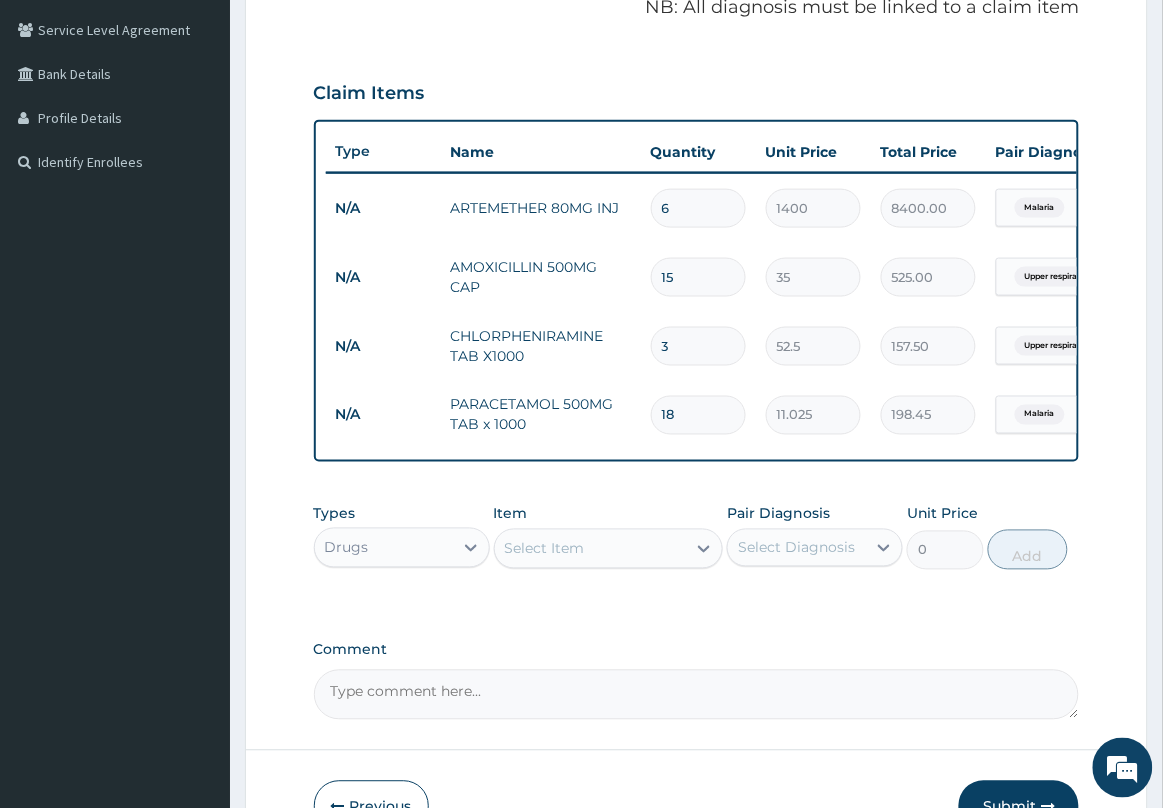 type on "18" 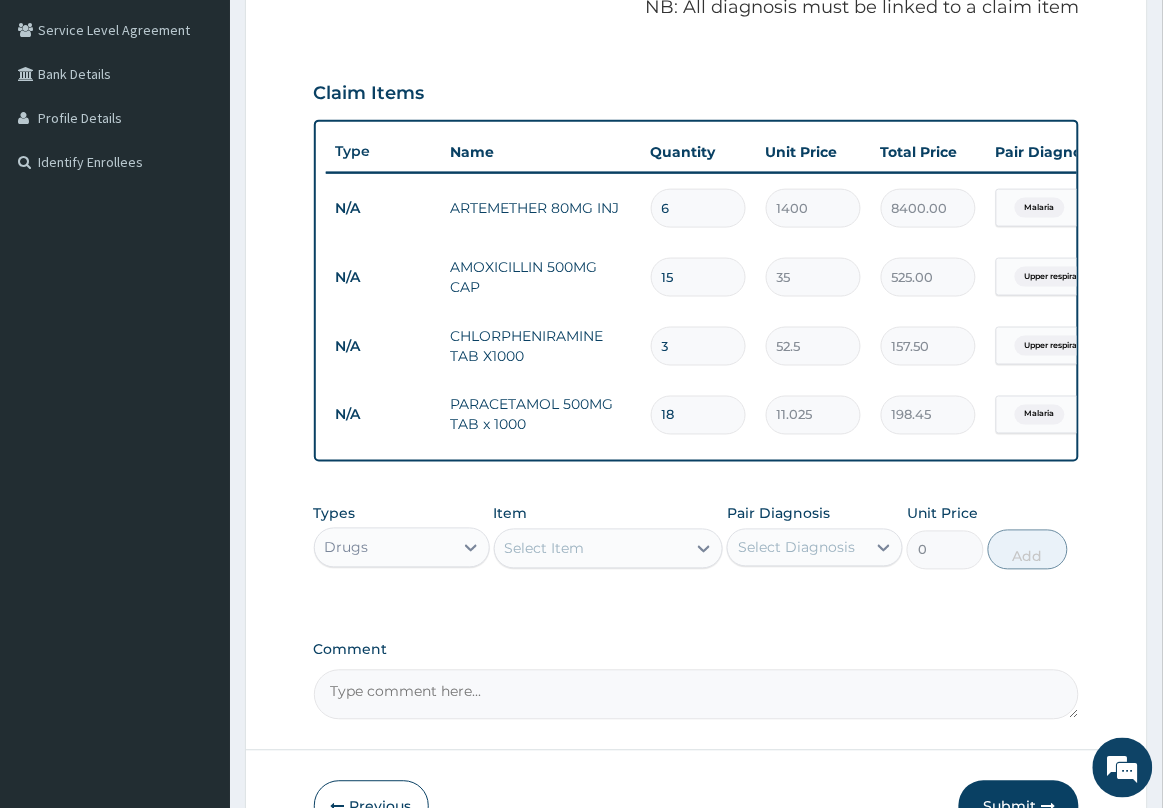 click on "Drugs" at bounding box center [384, 548] 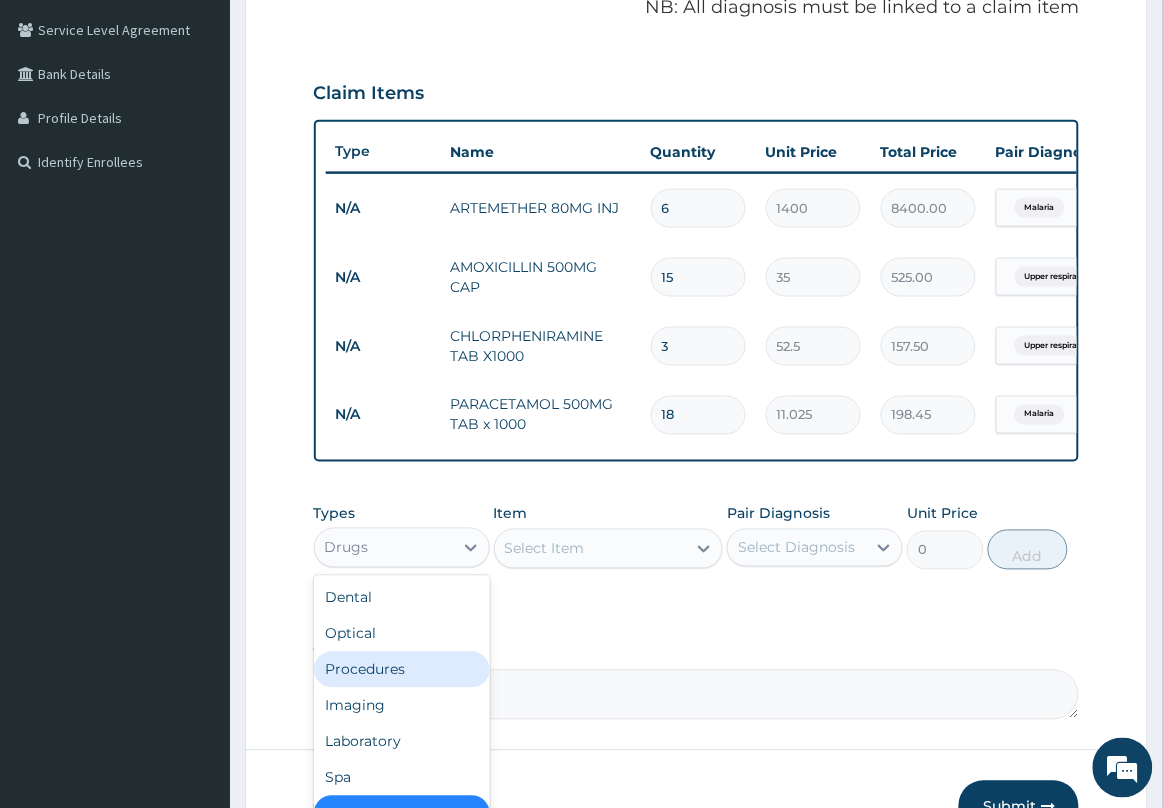 click on "Procedures" at bounding box center (402, 670) 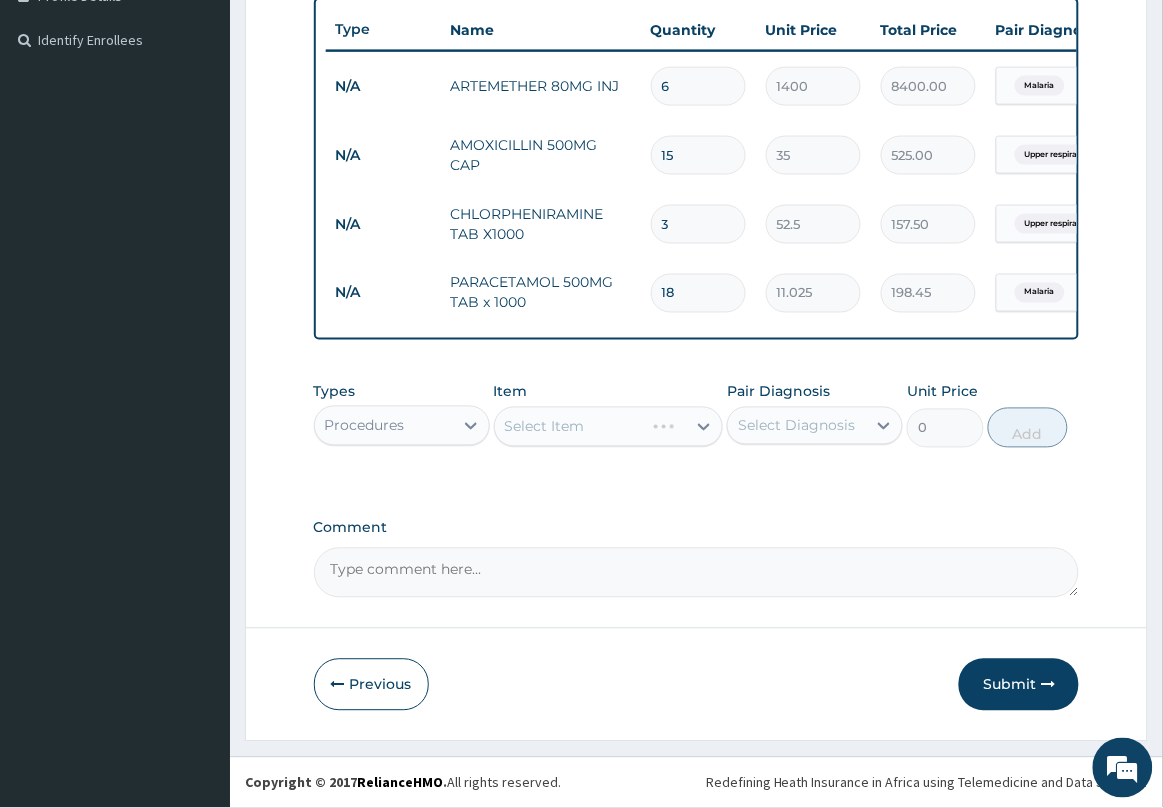 scroll, scrollTop: 547, scrollLeft: 0, axis: vertical 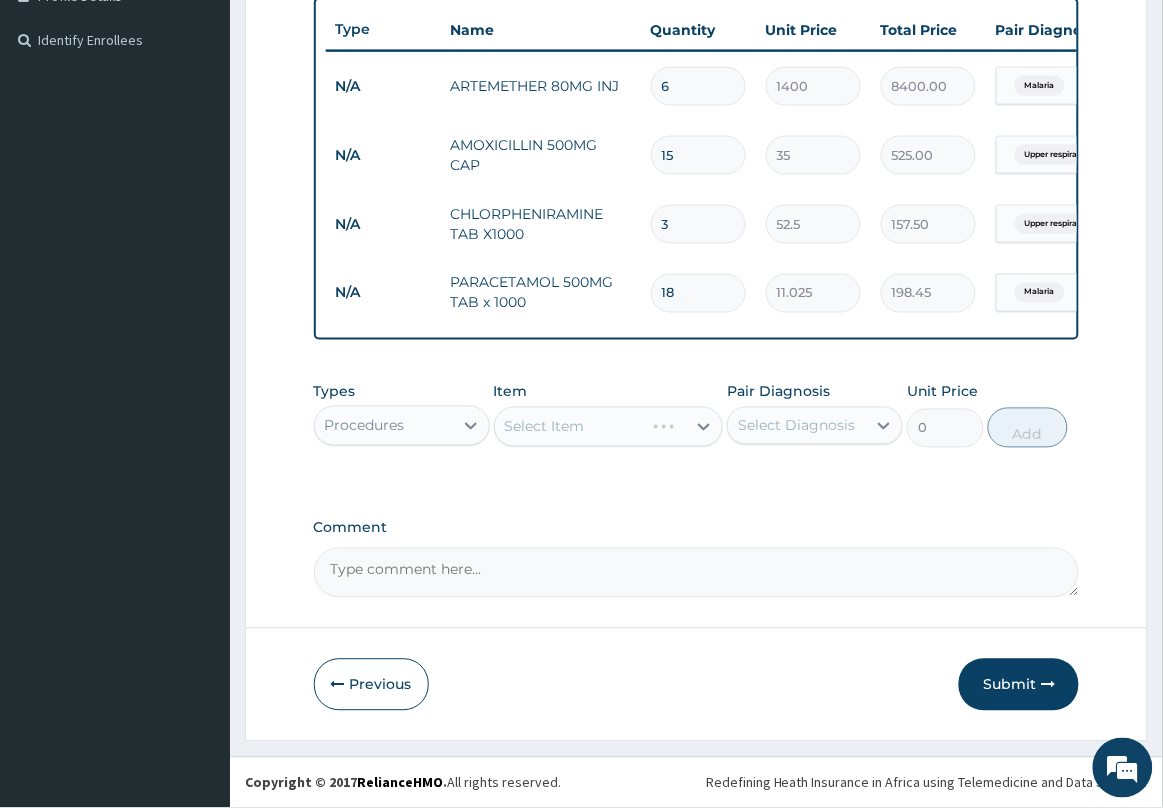 click on "Select Item" at bounding box center [609, 427] 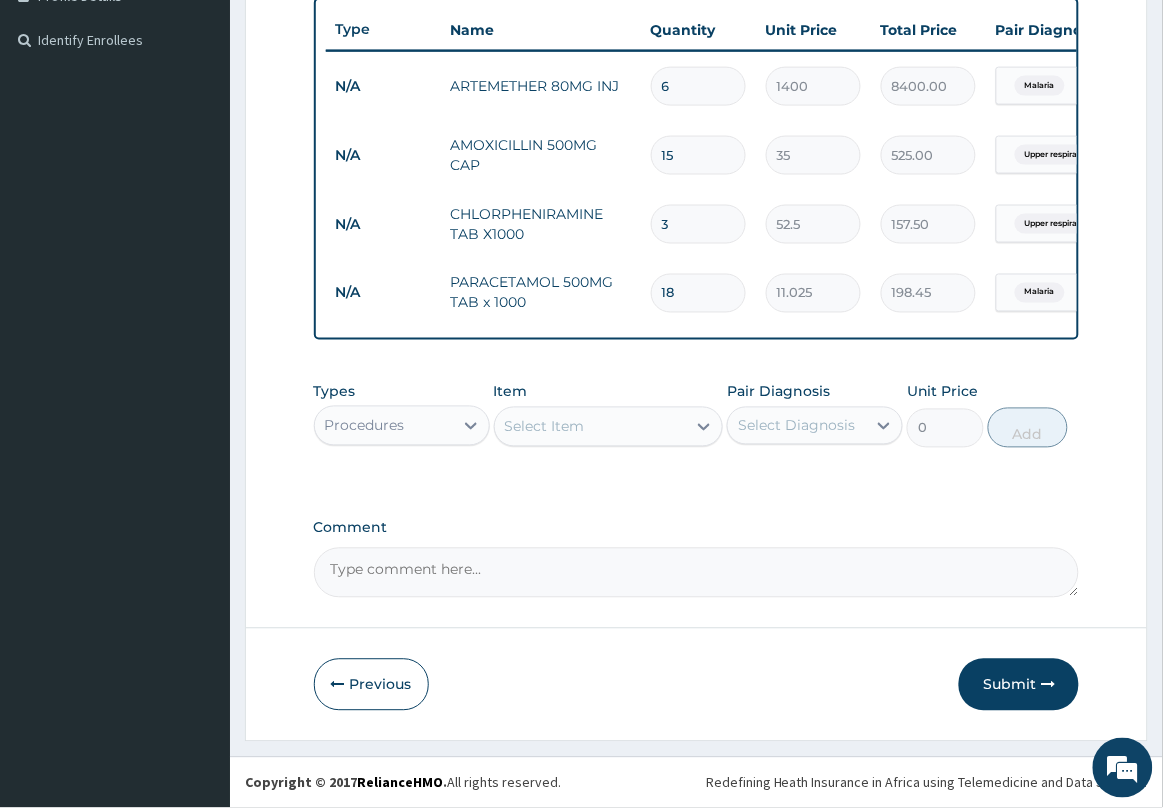 click on "Select Item" at bounding box center (591, 427) 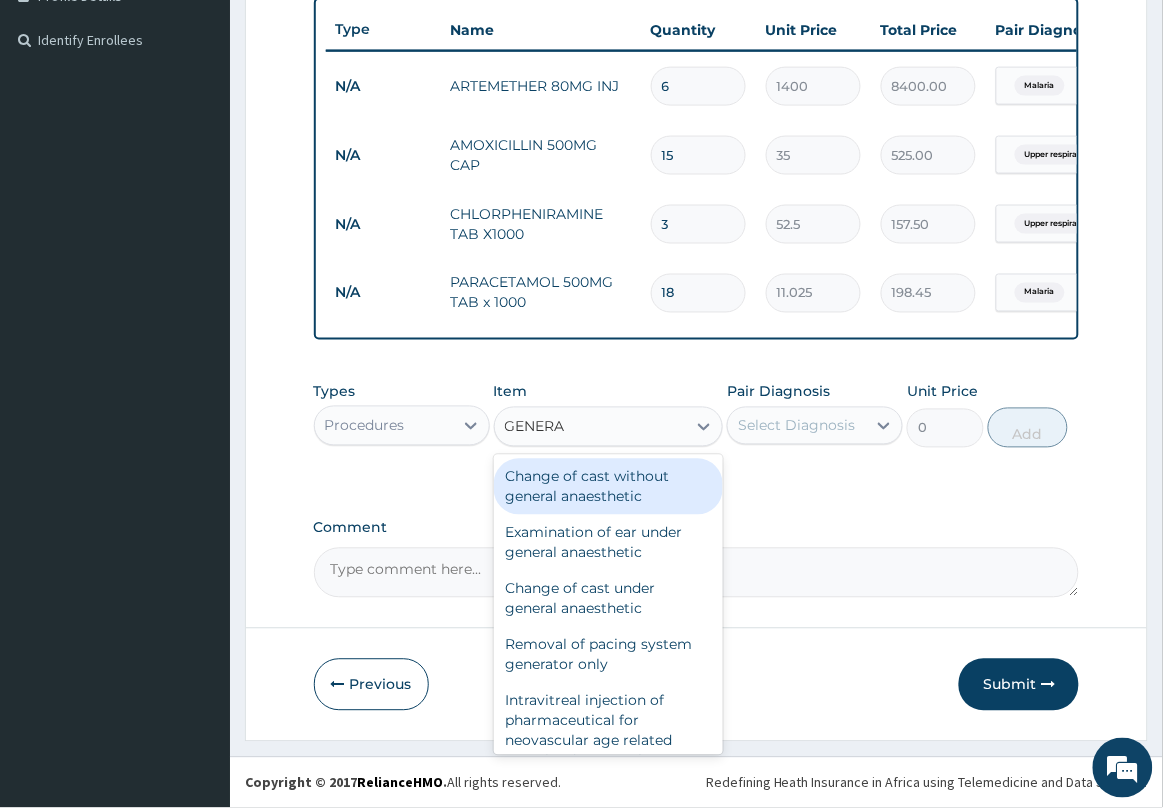 type on "GENERAL" 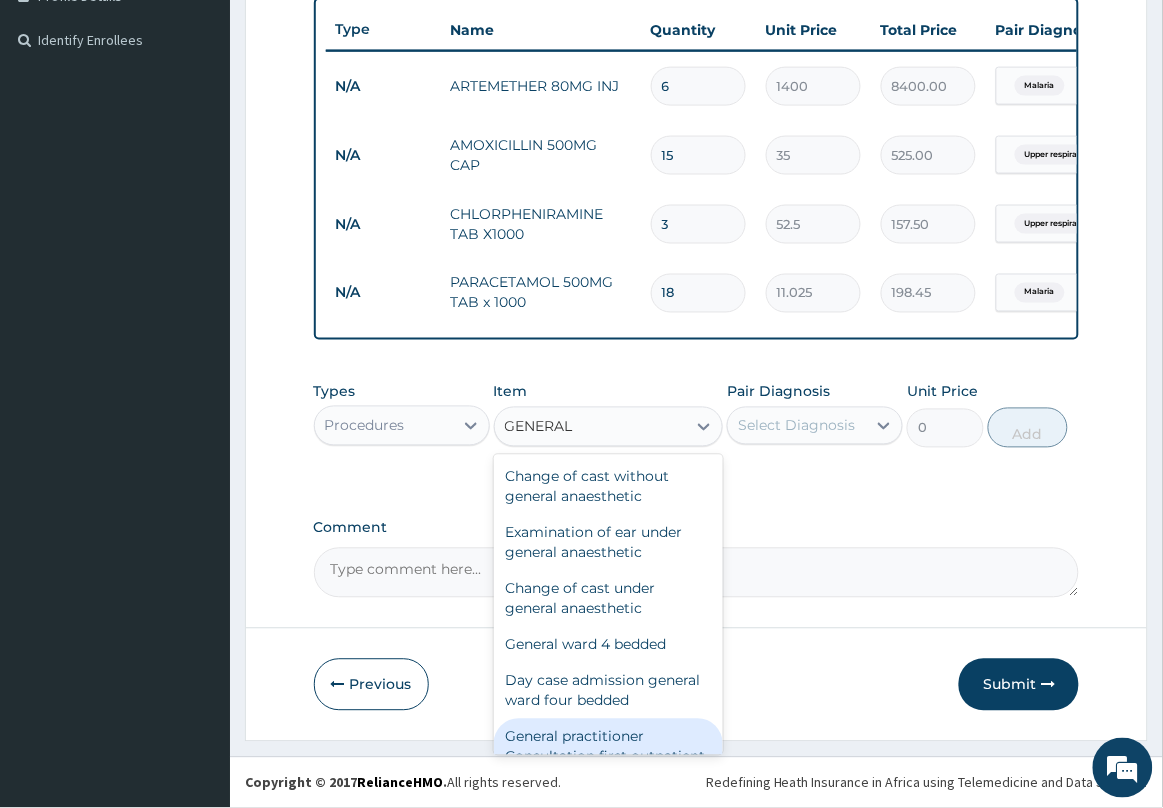 click on "General practitioner Consultation first outpatient consultation" at bounding box center [609, 757] 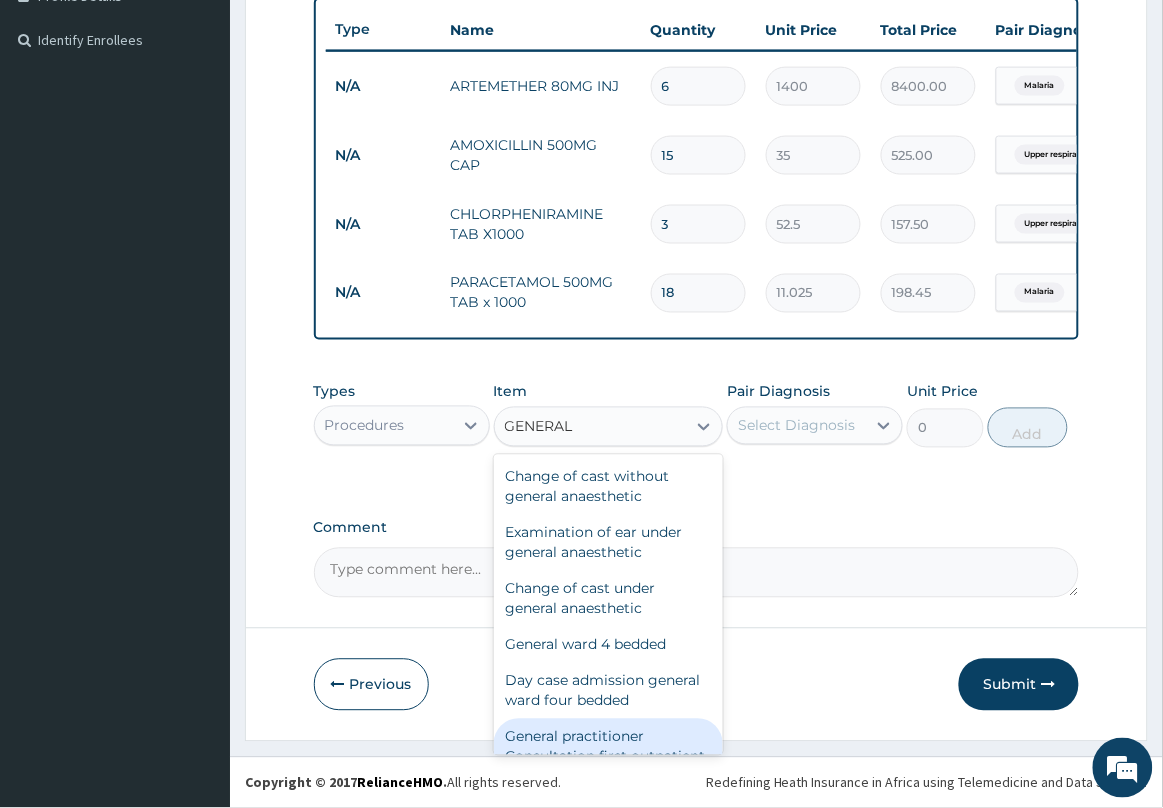 type 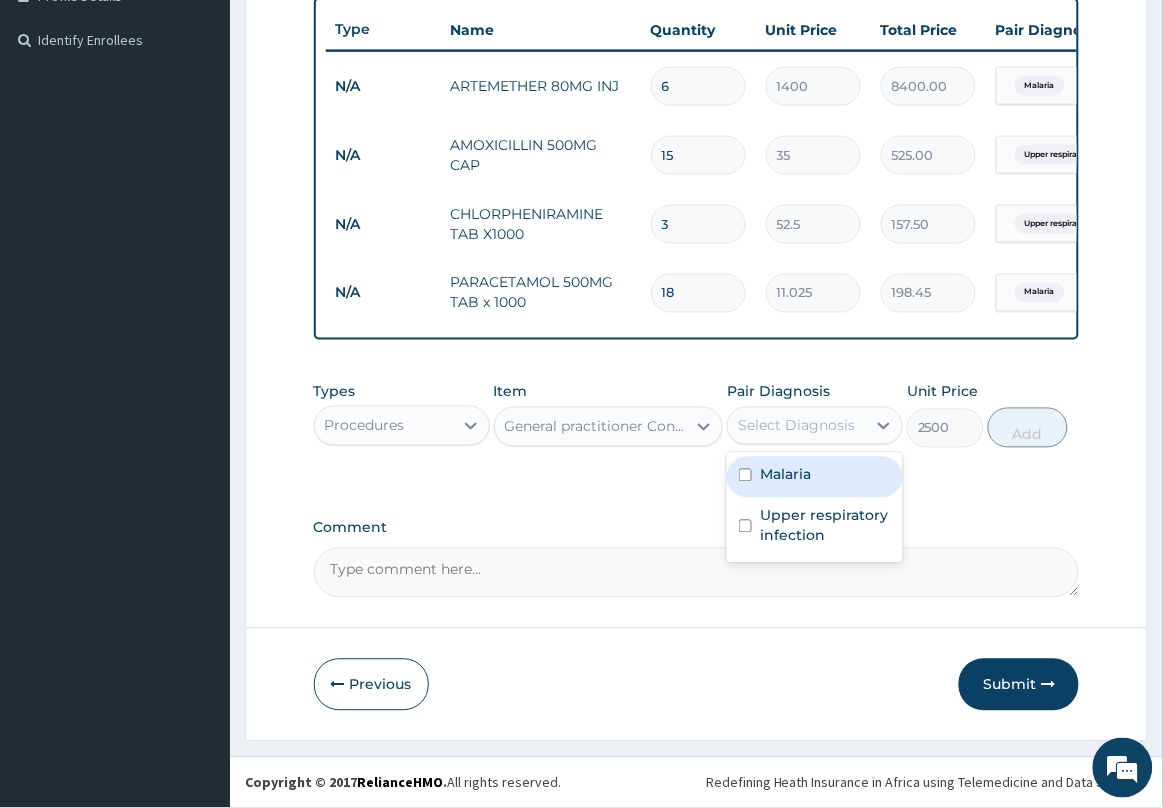 click on "Select Diagnosis" at bounding box center (815, 426) 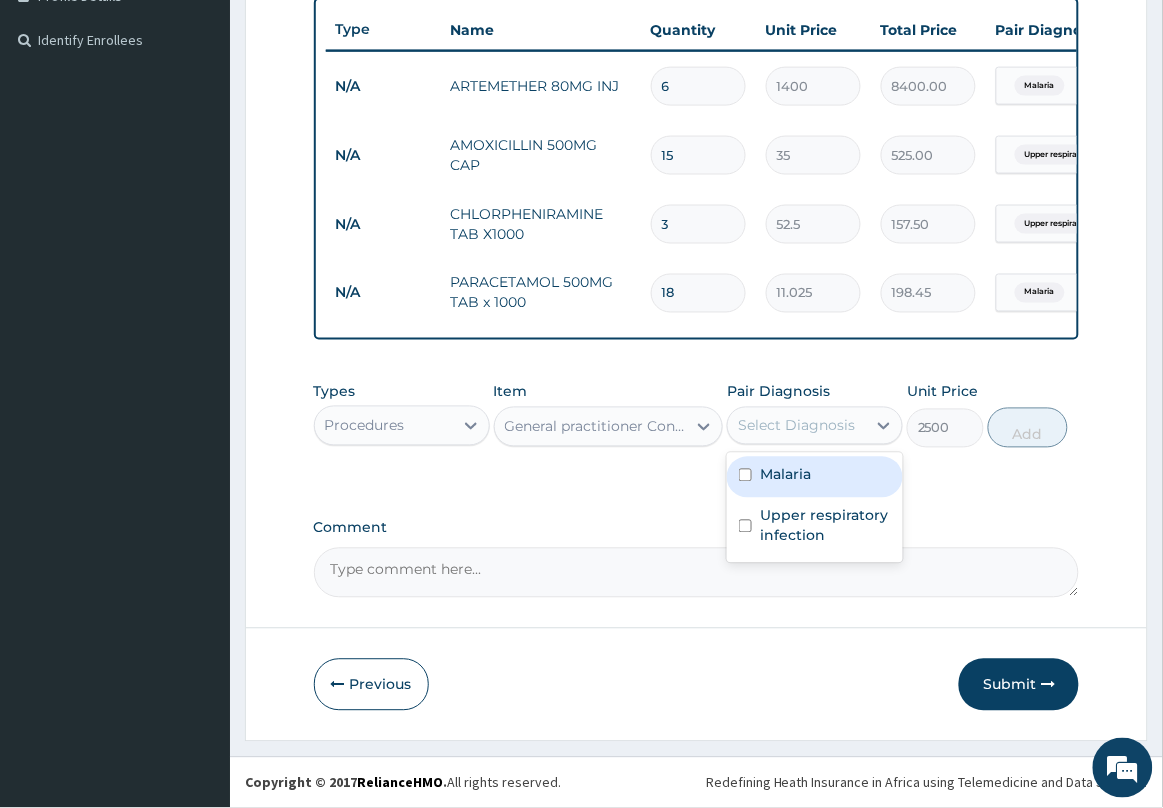 click on "Malaria" at bounding box center (785, 475) 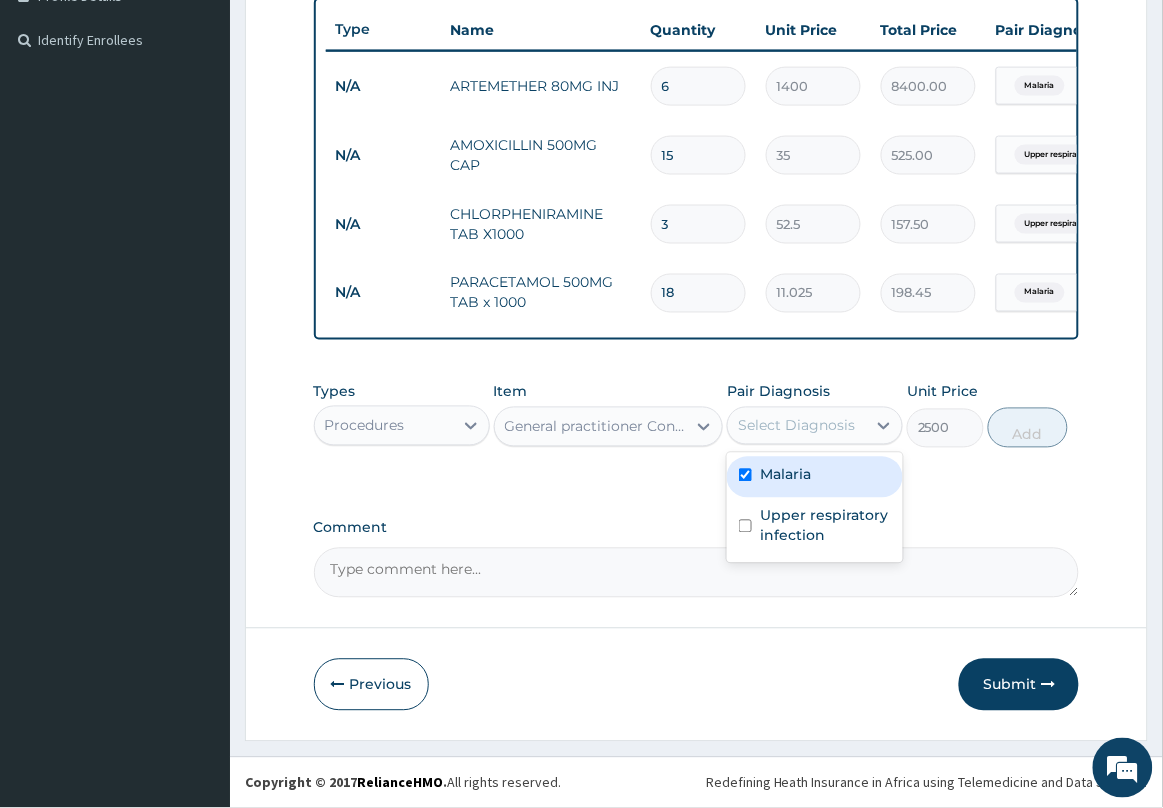 checkbox on "true" 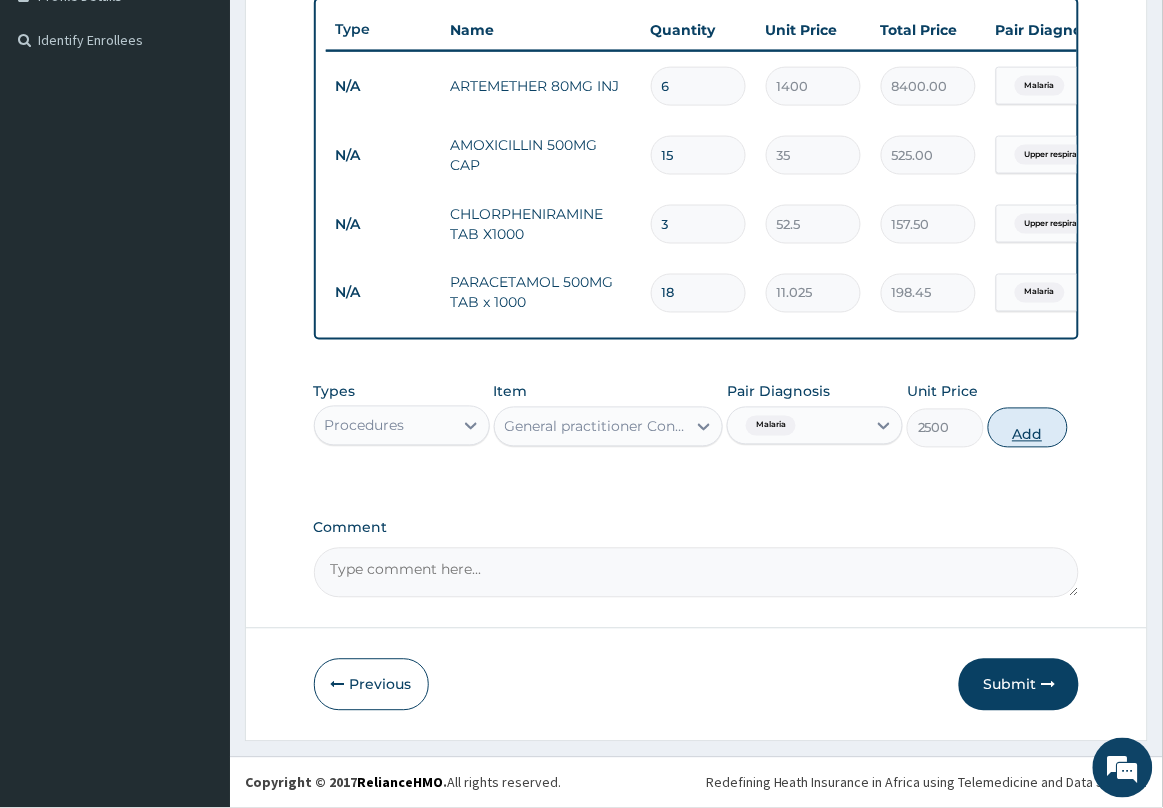 click on "Add" at bounding box center [1028, 428] 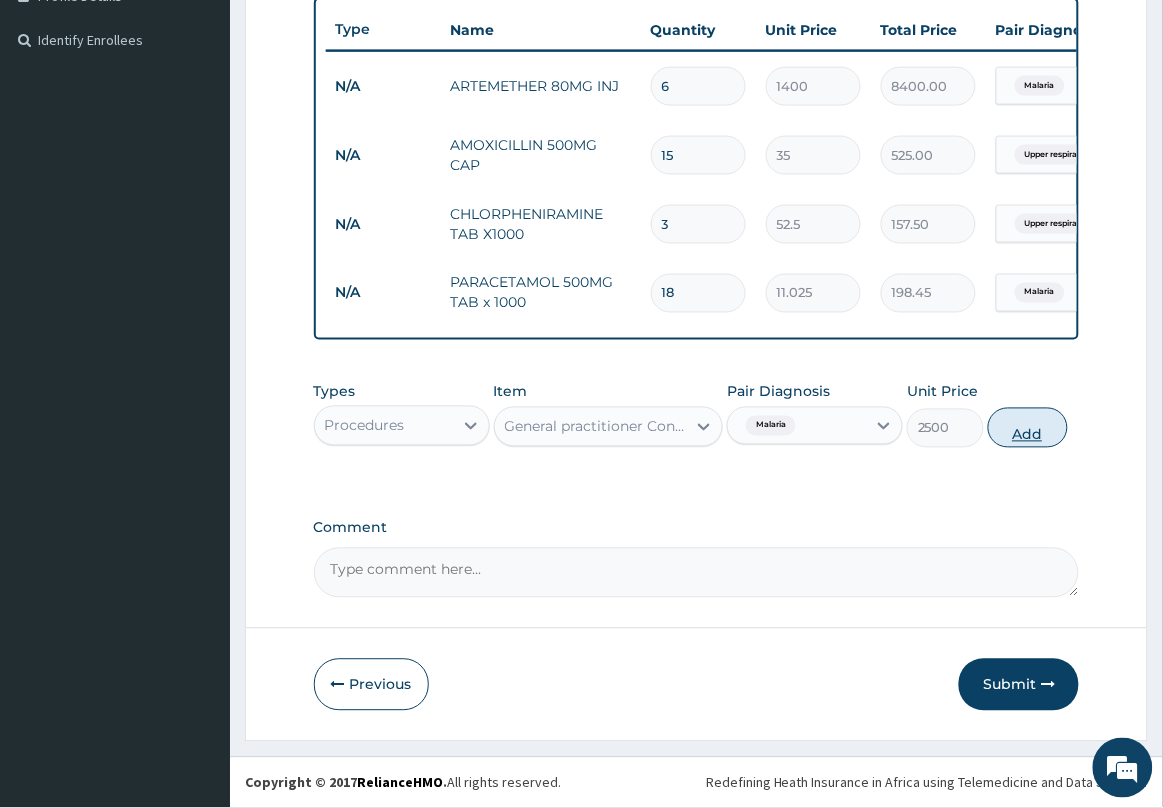 type on "0" 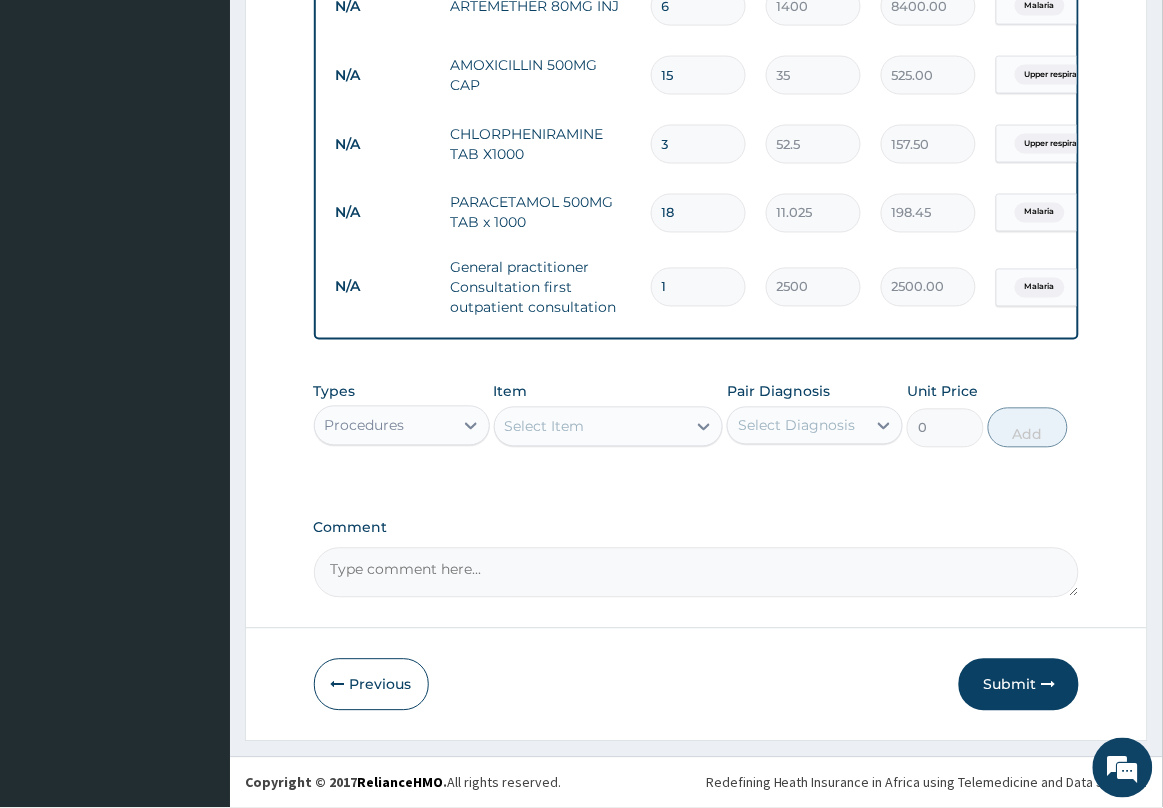 scroll, scrollTop: 627, scrollLeft: 0, axis: vertical 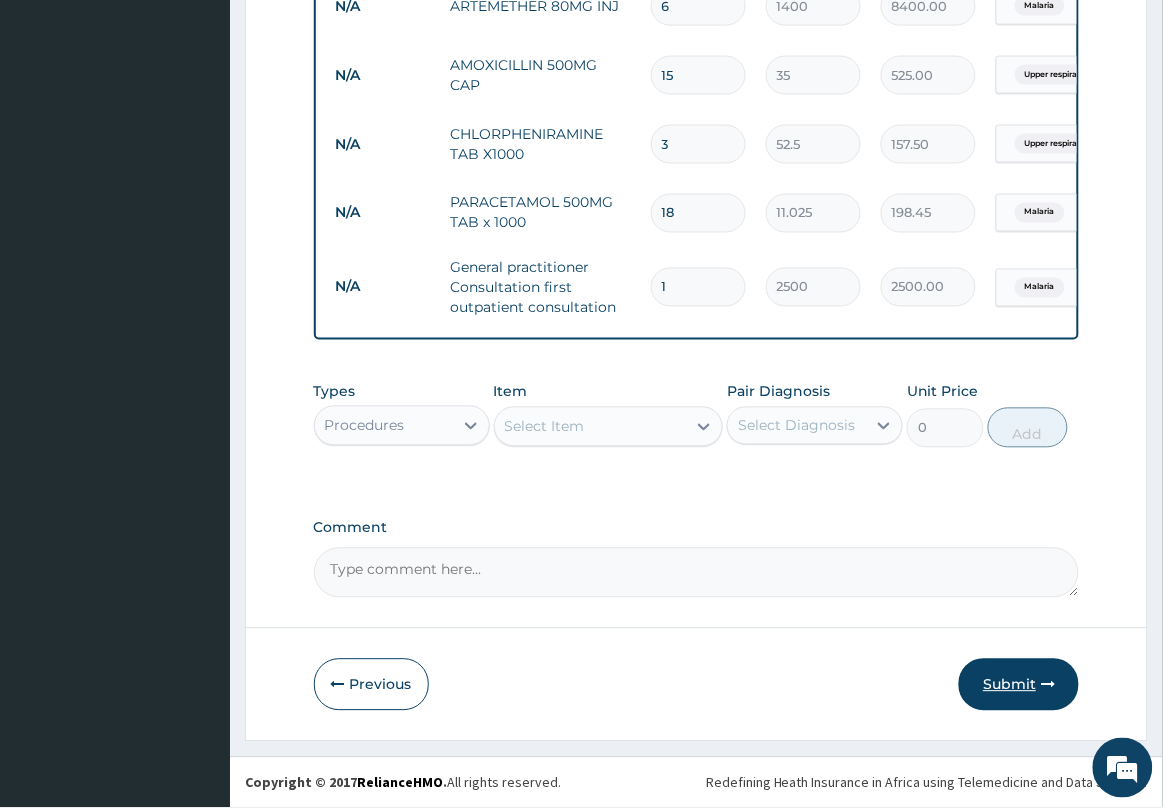 click on "Submit" at bounding box center (1019, 685) 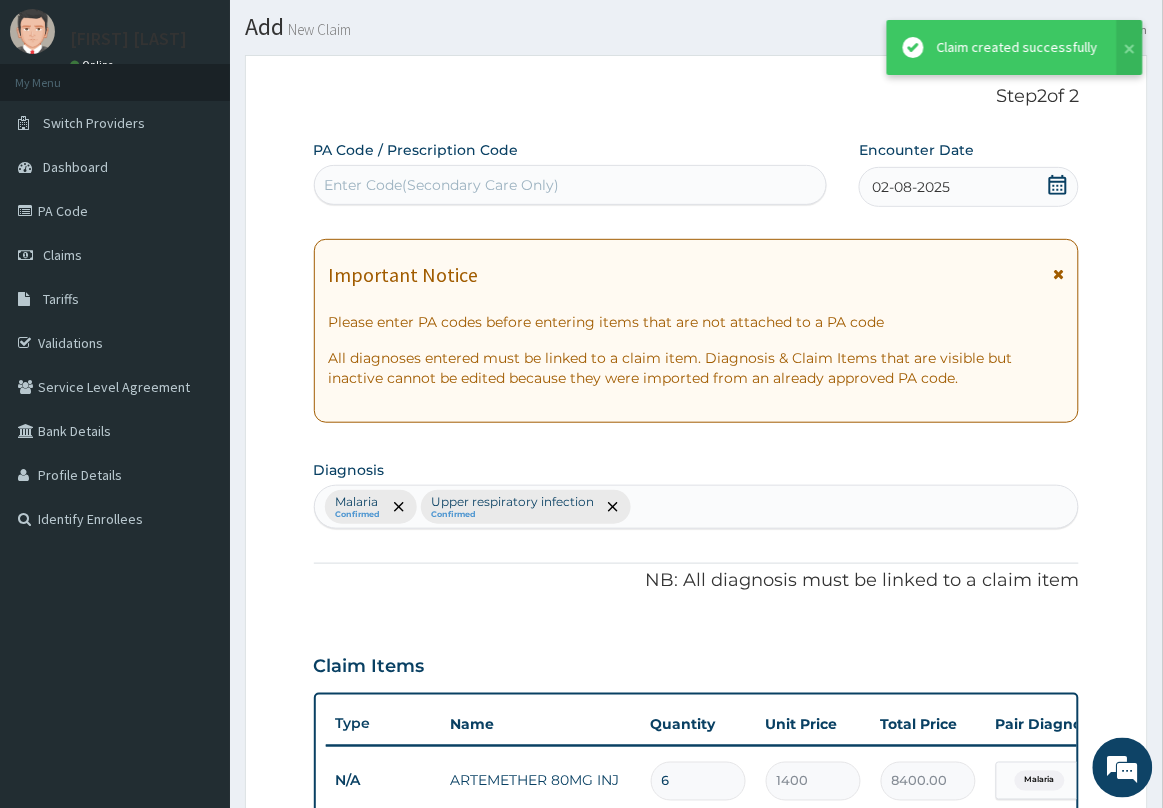 scroll, scrollTop: 627, scrollLeft: 0, axis: vertical 